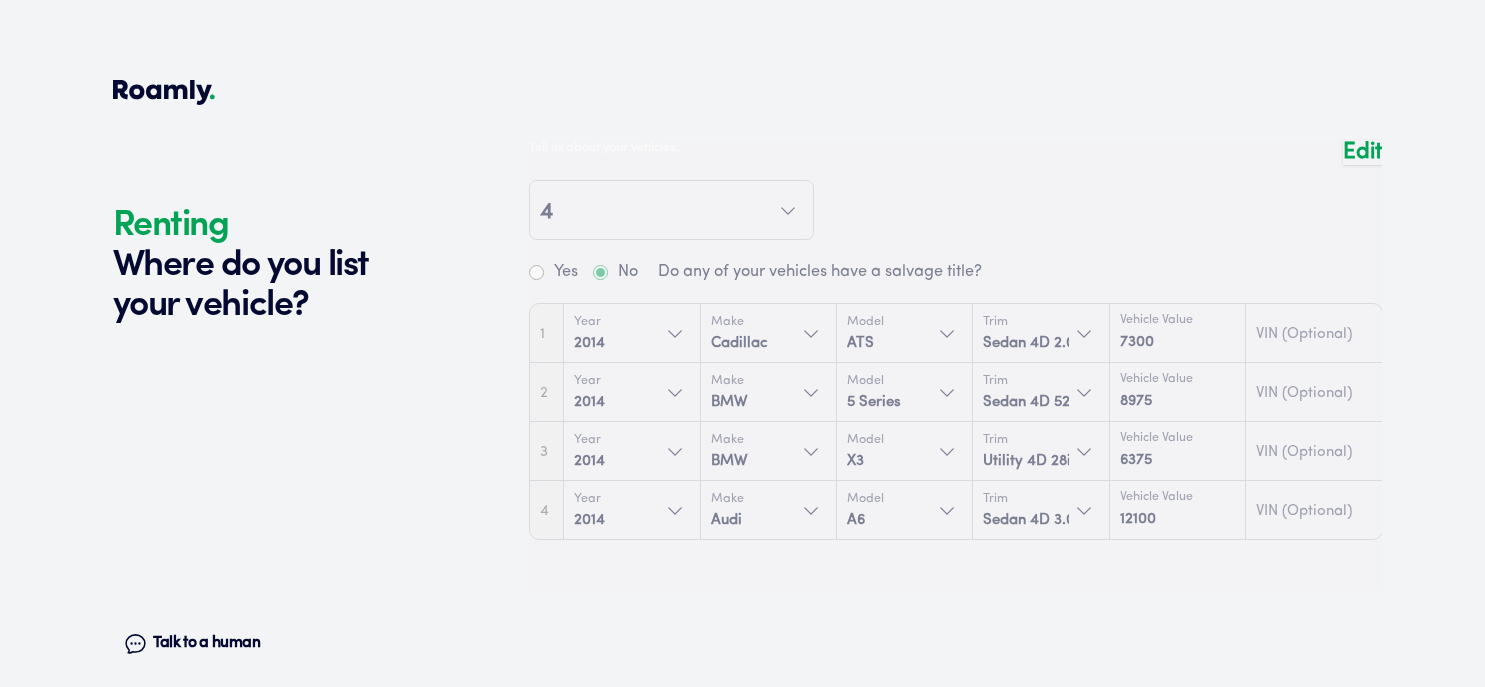 scroll, scrollTop: 1552, scrollLeft: 0, axis: vertical 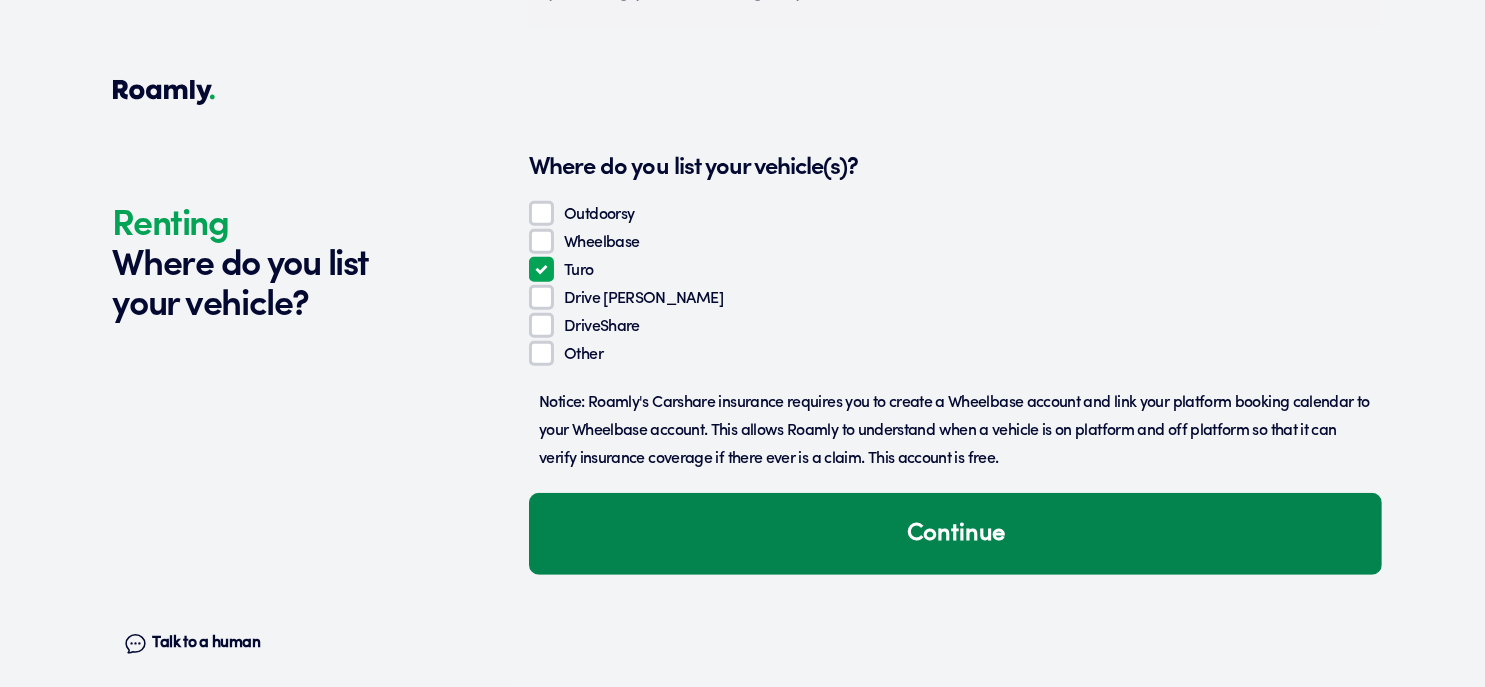 click on "Continue" at bounding box center [955, 534] 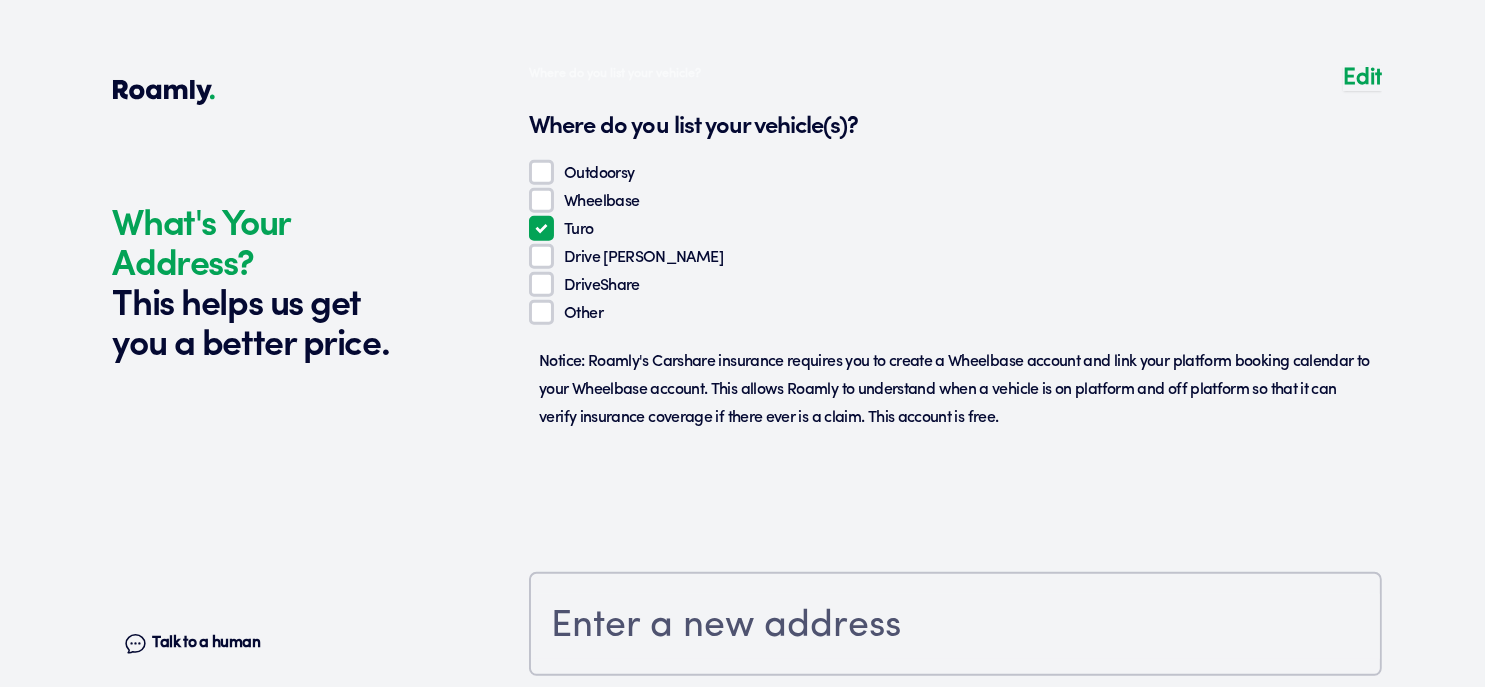 scroll, scrollTop: 1866, scrollLeft: 0, axis: vertical 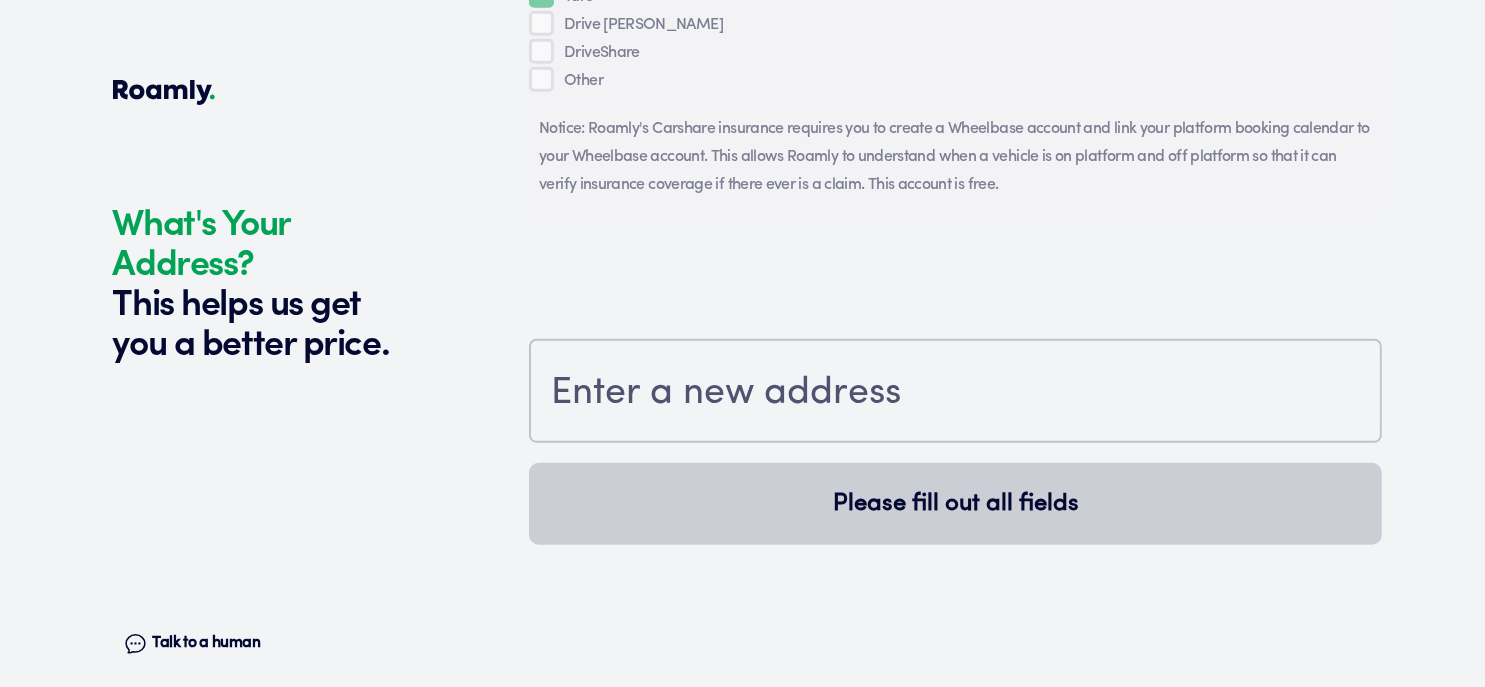 click at bounding box center [955, 393] 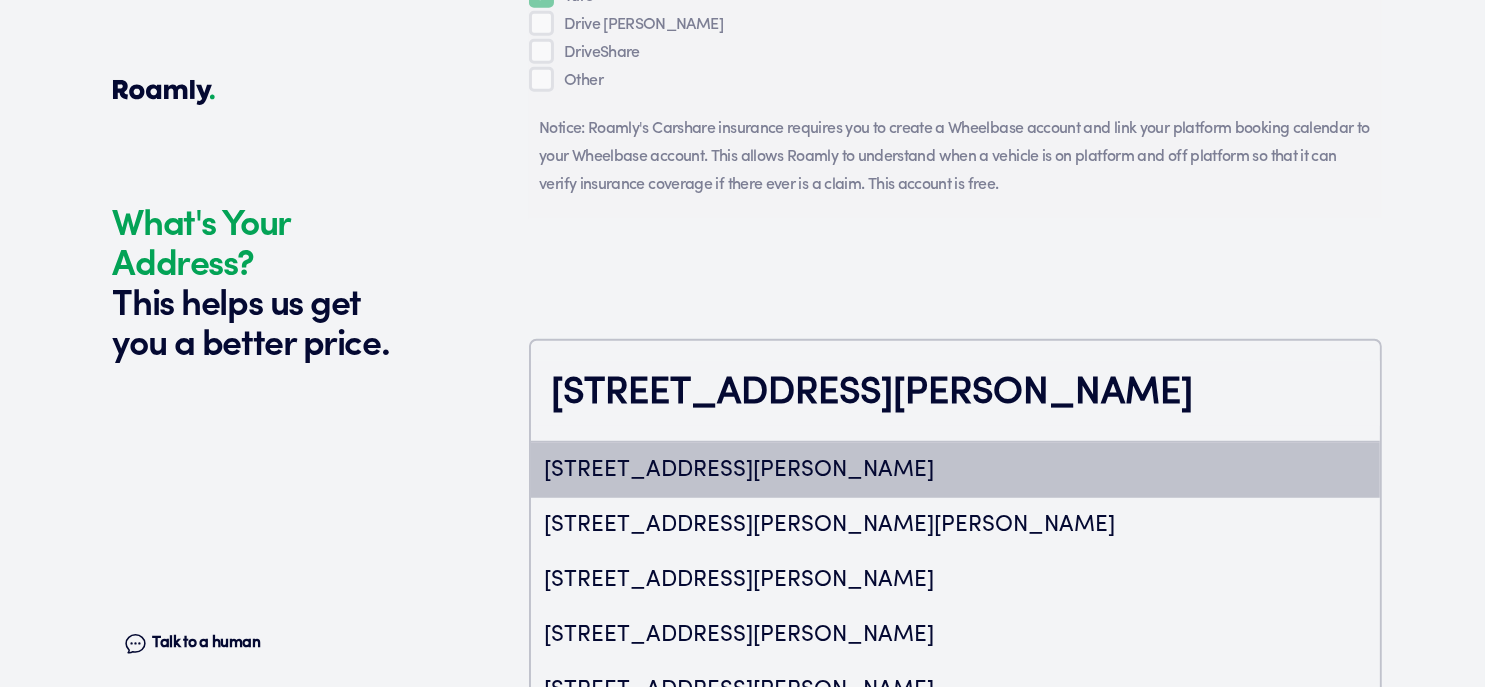 click on "[STREET_ADDRESS][PERSON_NAME]" at bounding box center [955, 470] 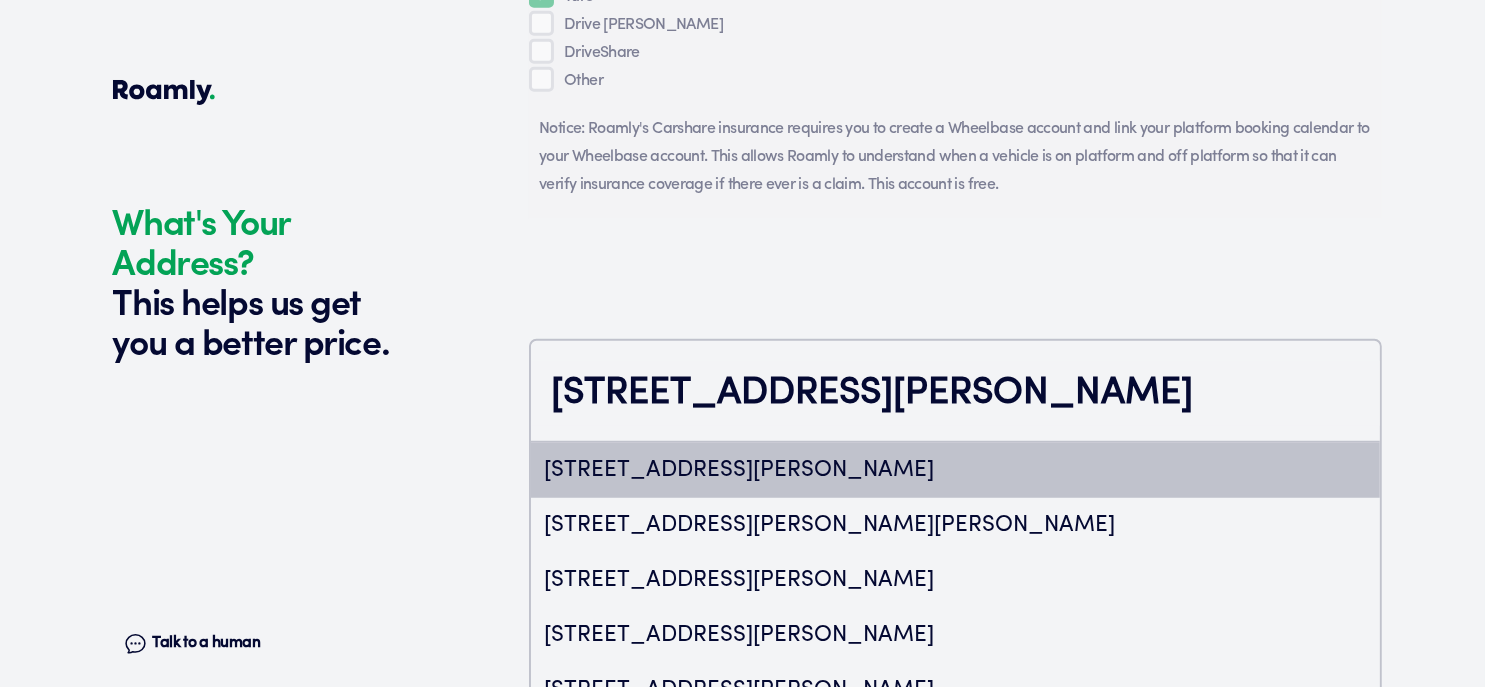 type on "ChIJiyKi8FCbOIgRAUwLtCdzrAU" 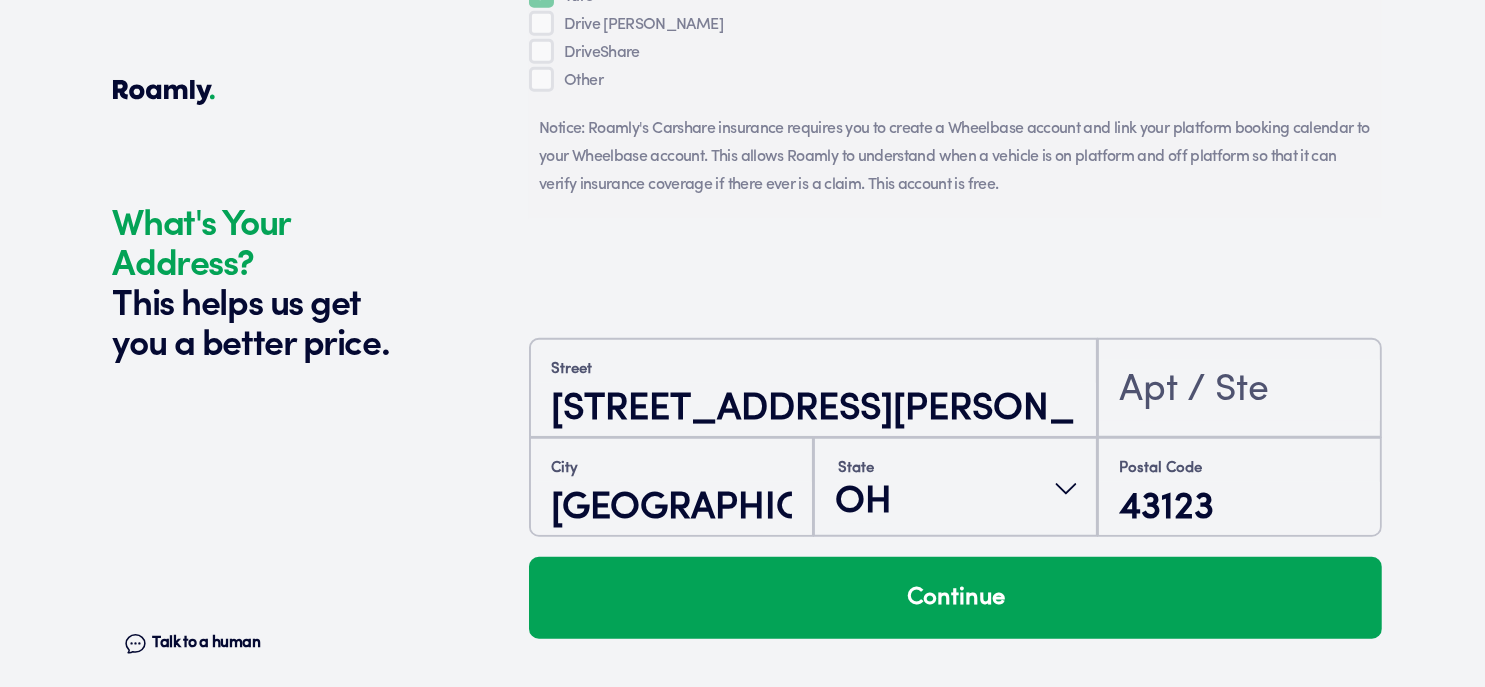 scroll, scrollTop: 2058, scrollLeft: 0, axis: vertical 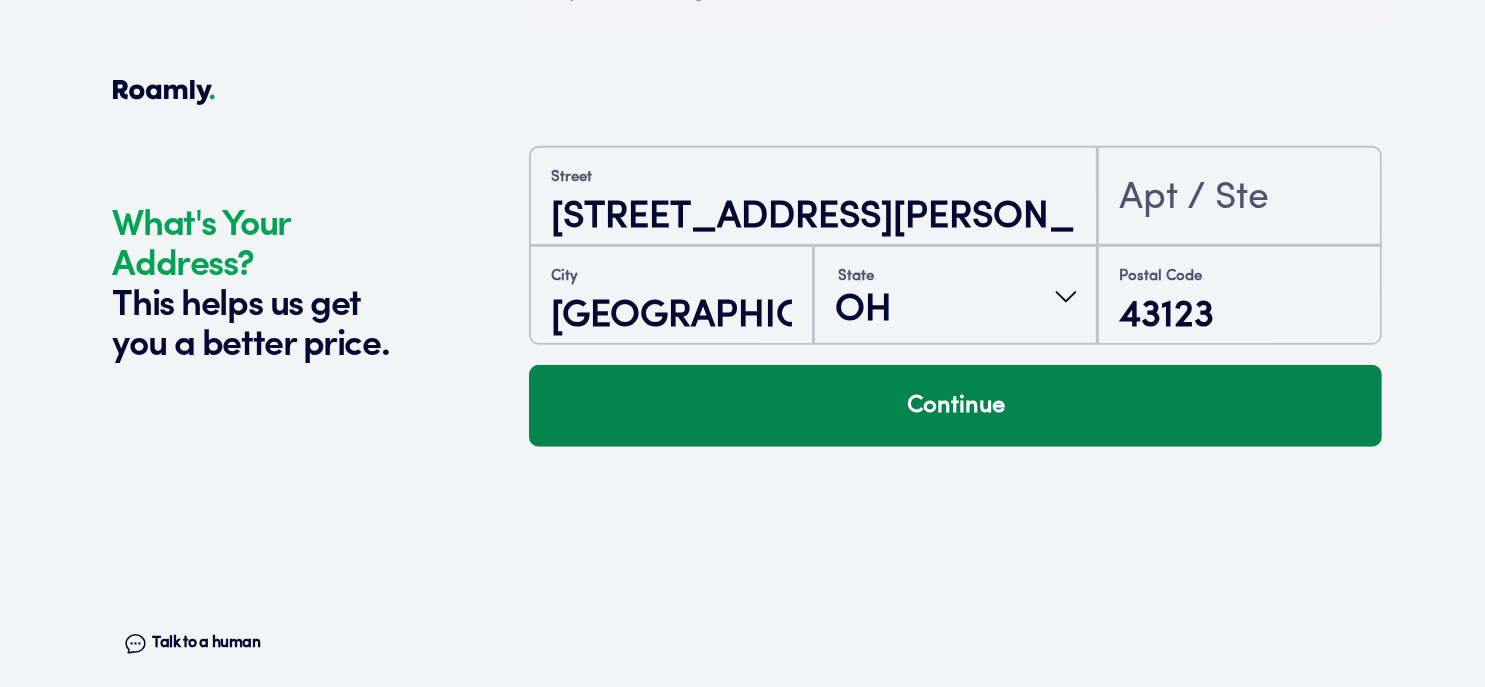 click on "Continue" at bounding box center (955, 406) 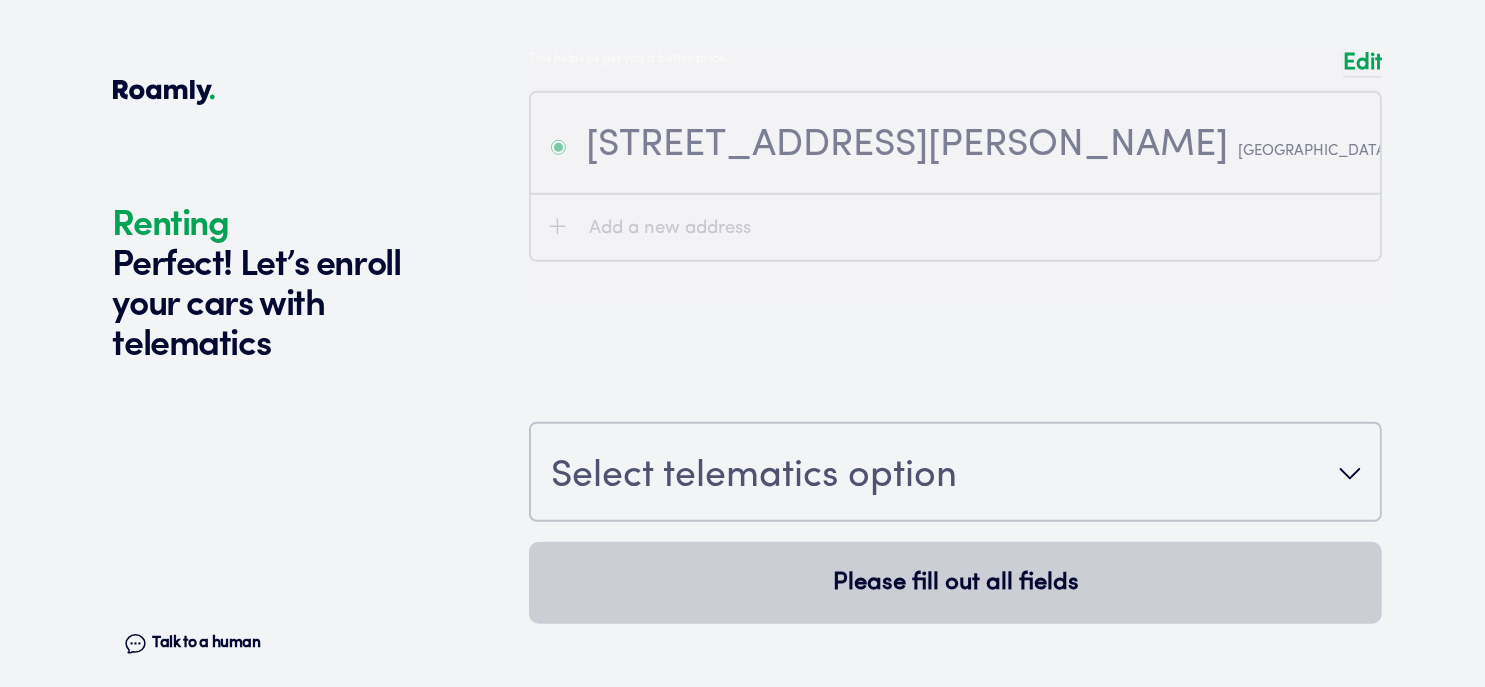 scroll, scrollTop: 2194, scrollLeft: 0, axis: vertical 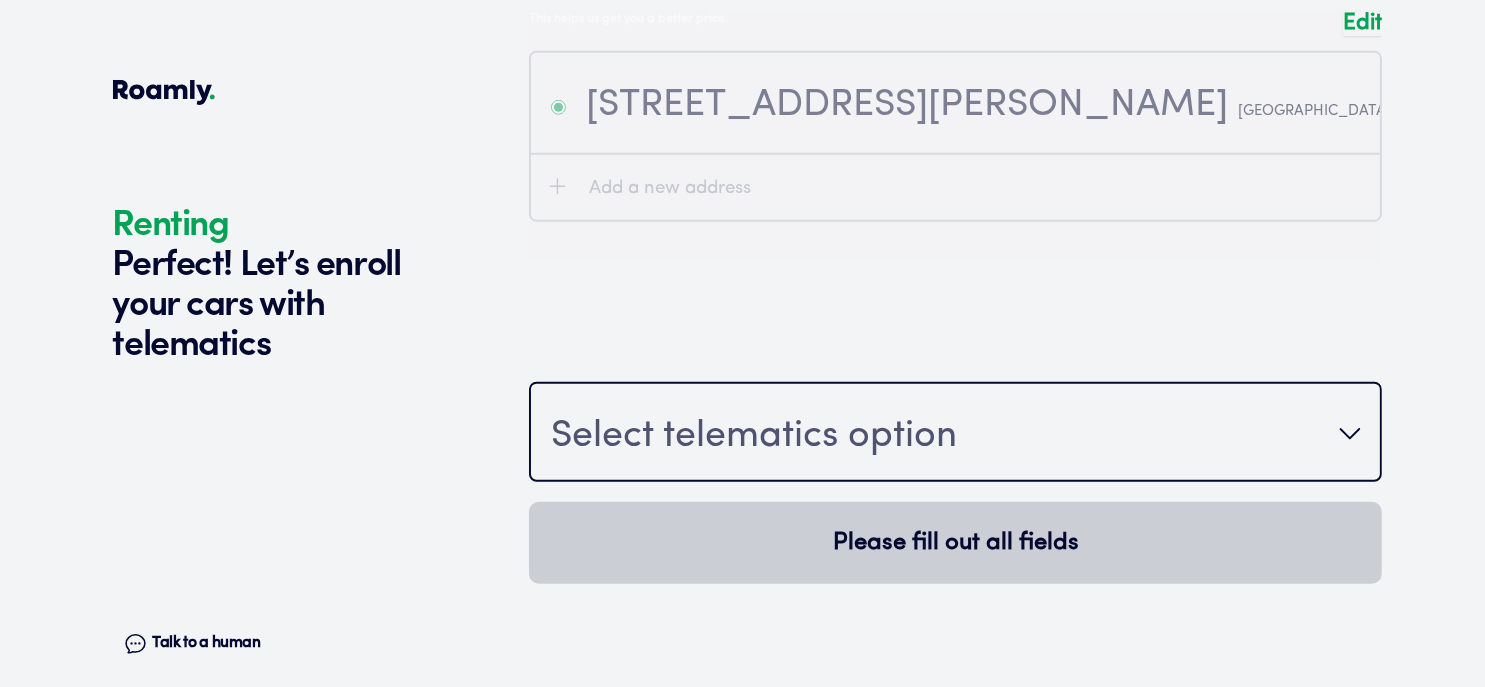 click on "Select telematics option" at bounding box center (754, 437) 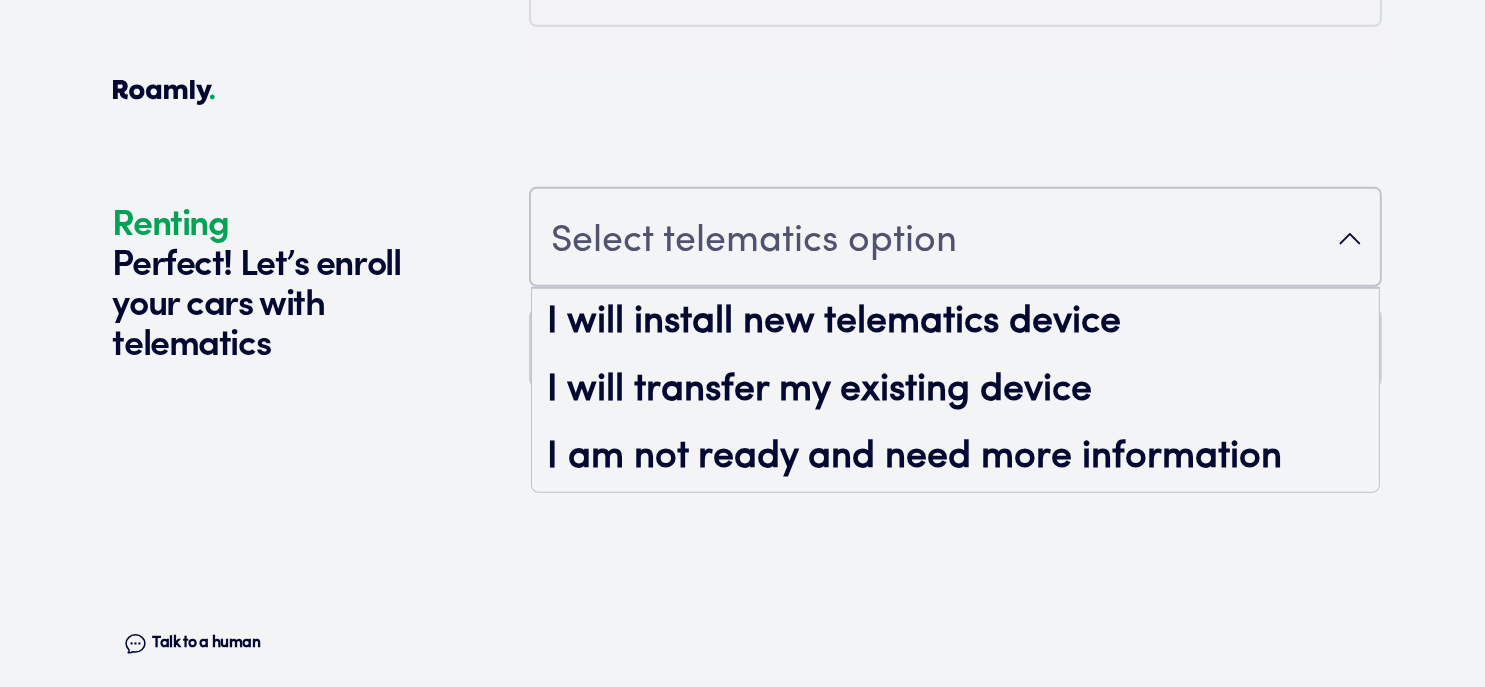 scroll, scrollTop: 2428, scrollLeft: 0, axis: vertical 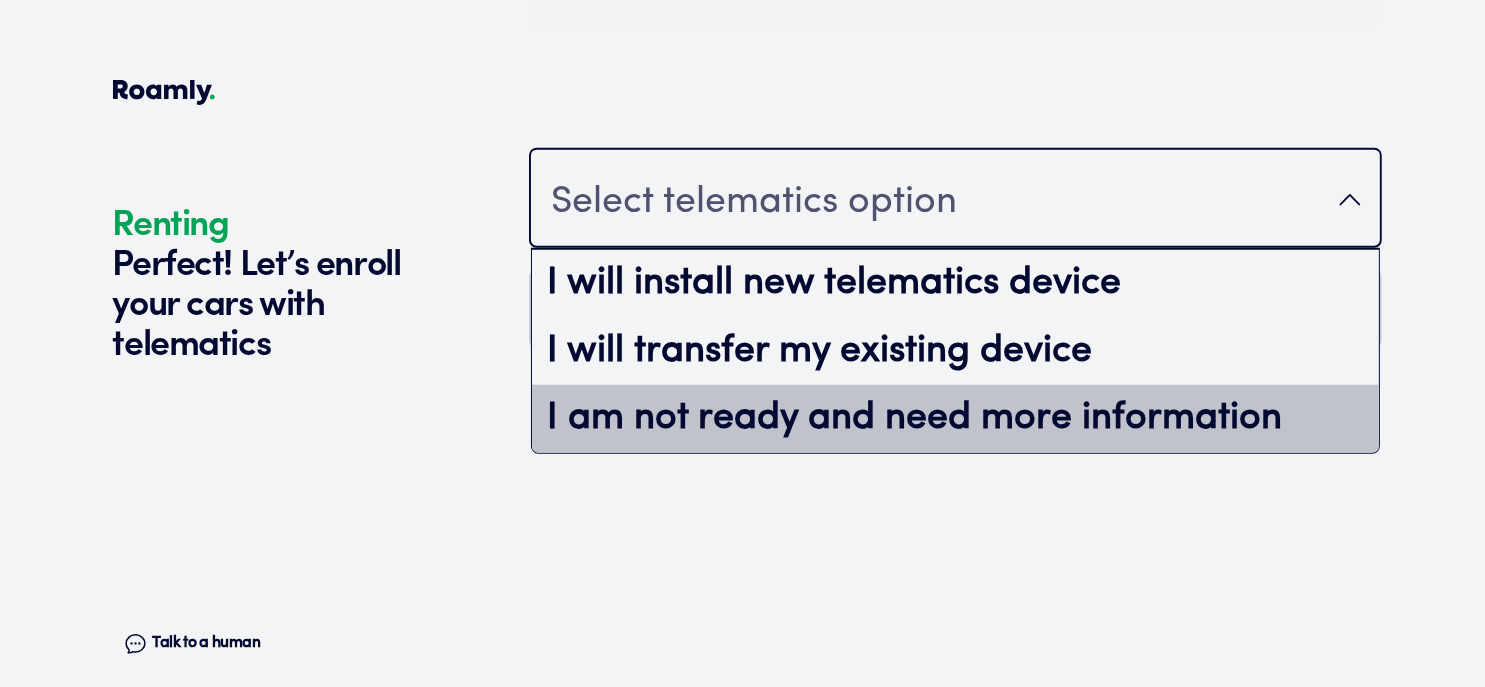 click on "I am not ready and need more information" at bounding box center (955, 419) 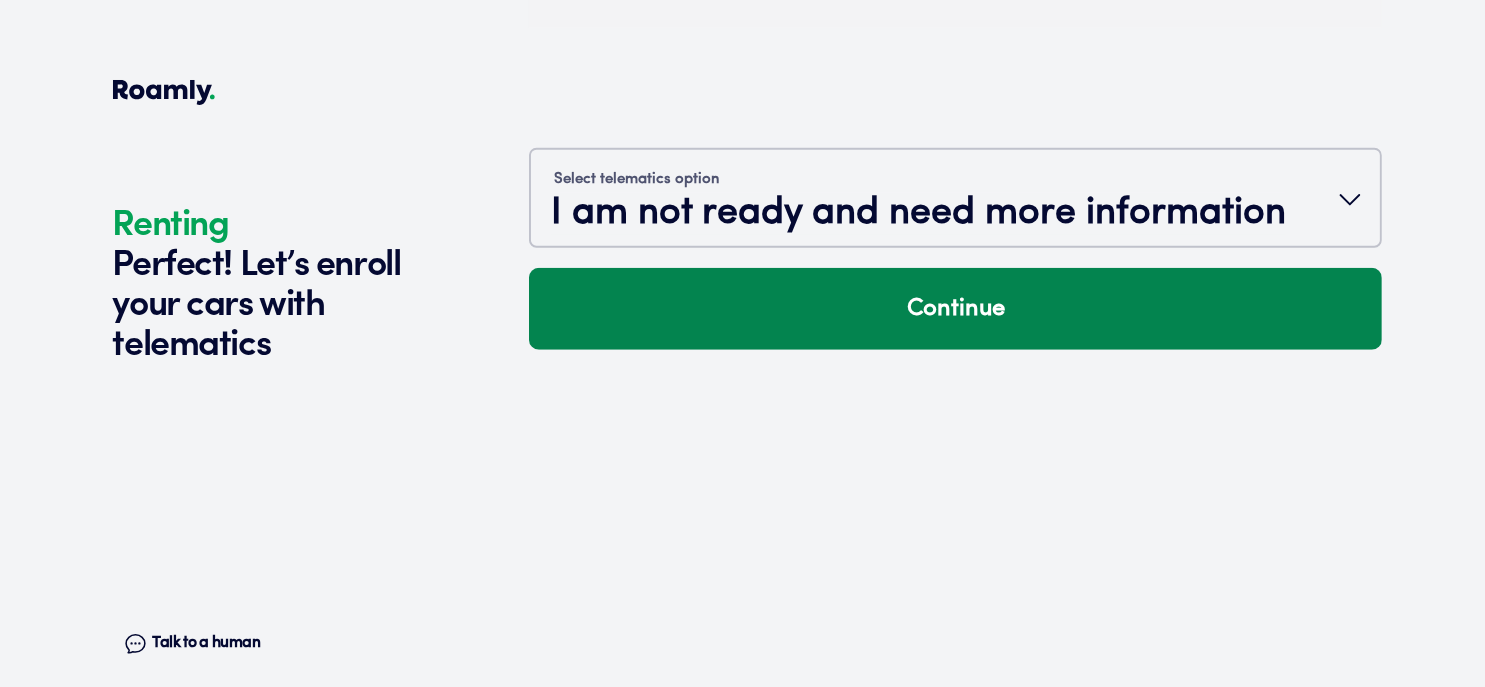 click on "Continue" at bounding box center [955, 309] 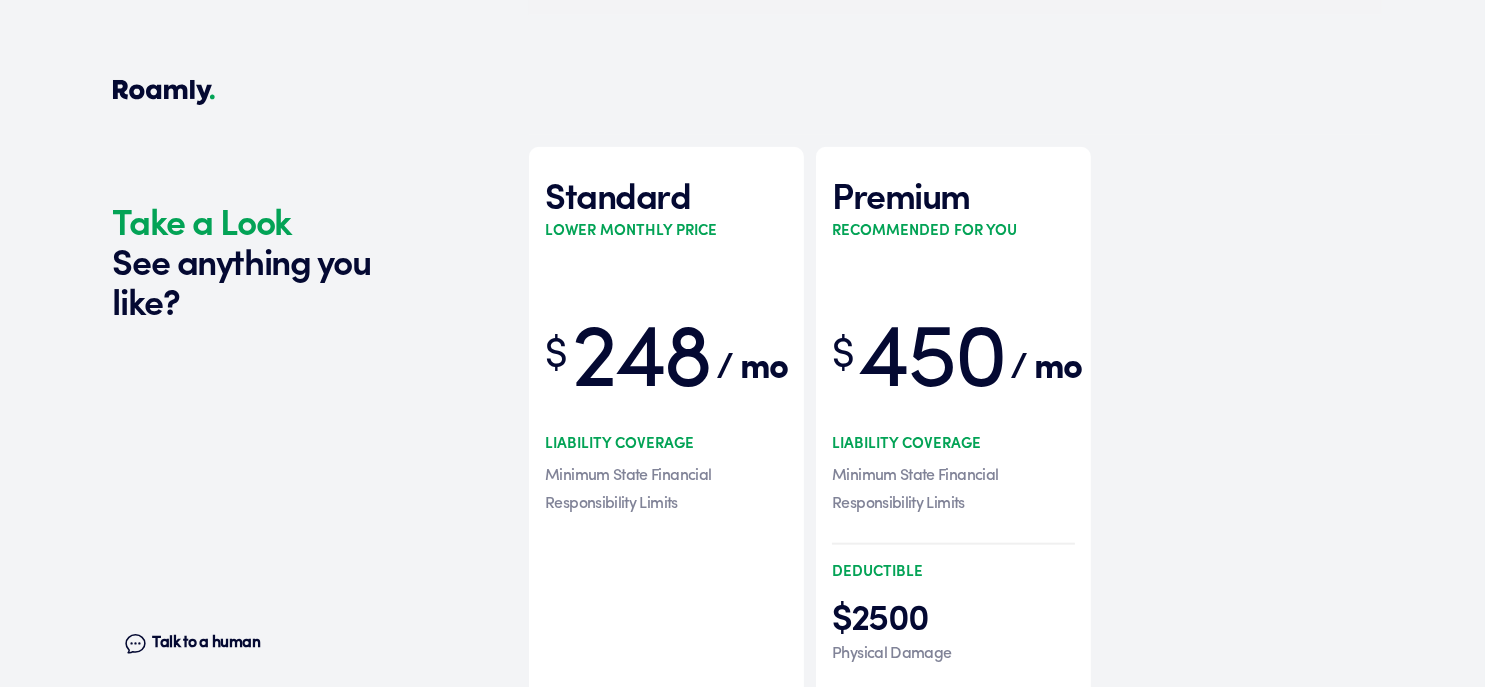 scroll, scrollTop: 2860, scrollLeft: 0, axis: vertical 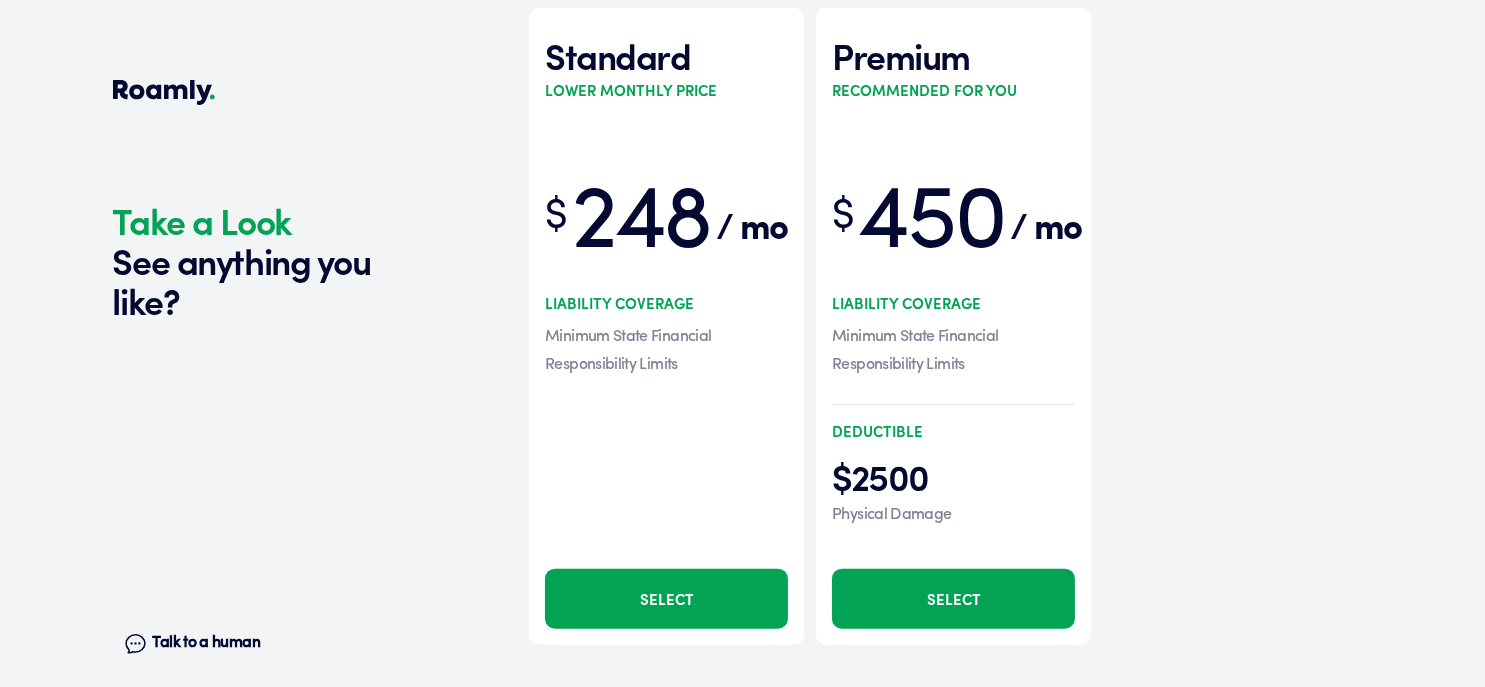 drag, startPoint x: 103, startPoint y: 79, endPoint x: 206, endPoint y: 90, distance: 103.58572 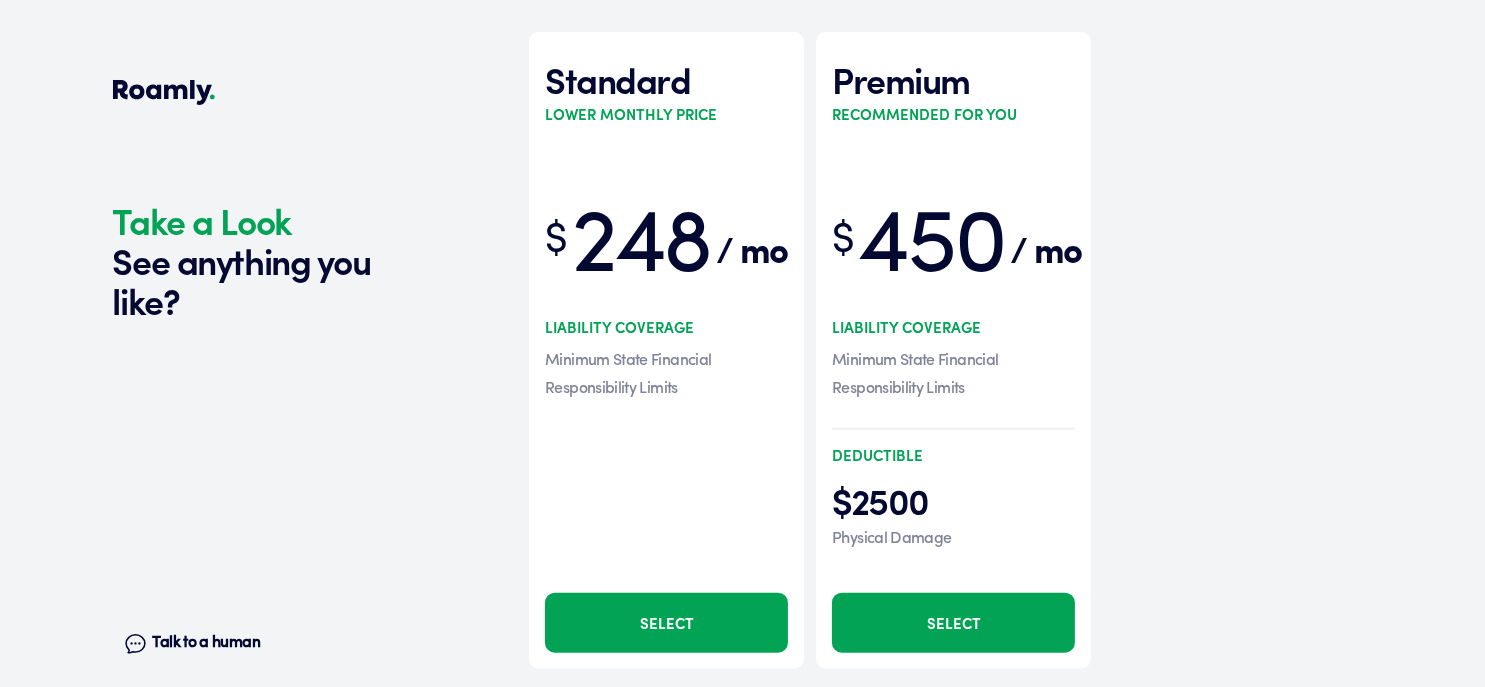 scroll, scrollTop: 2860, scrollLeft: 0, axis: vertical 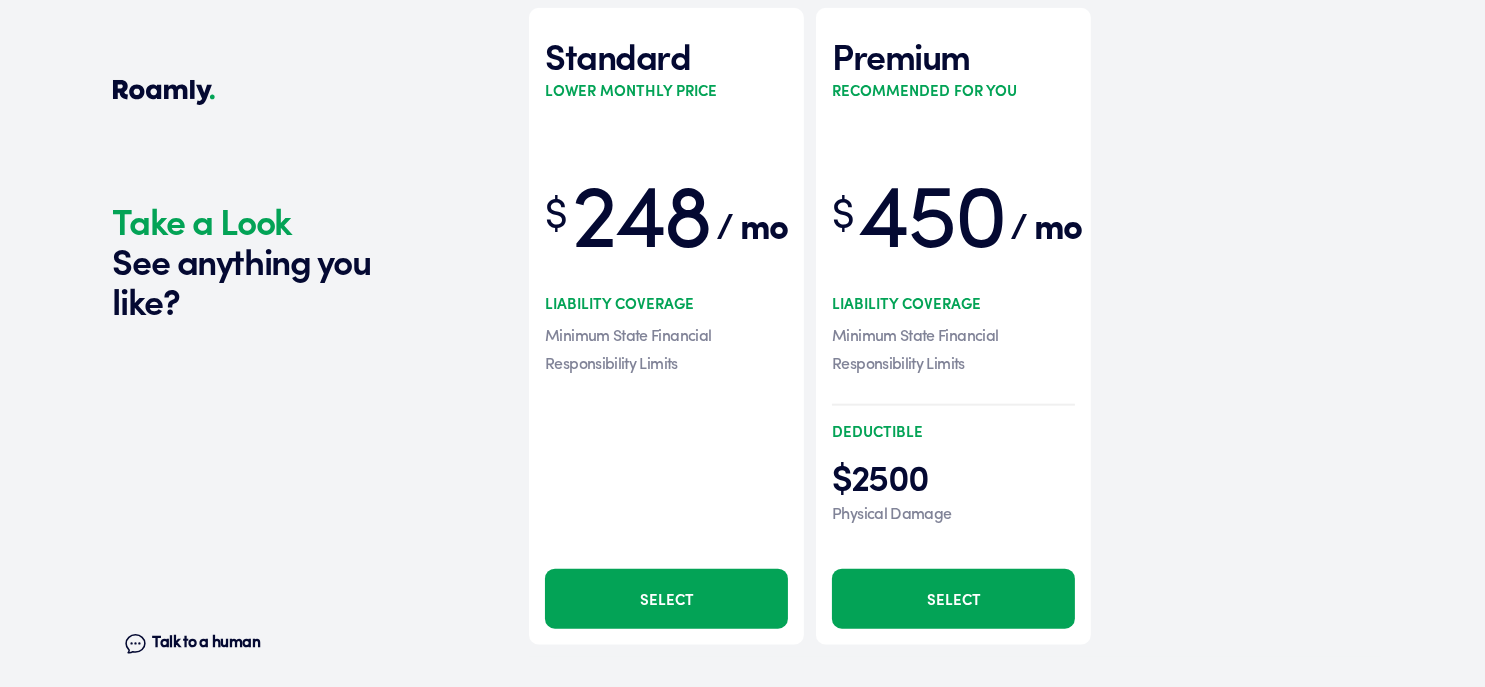 click on "Select" at bounding box center [953, 599] 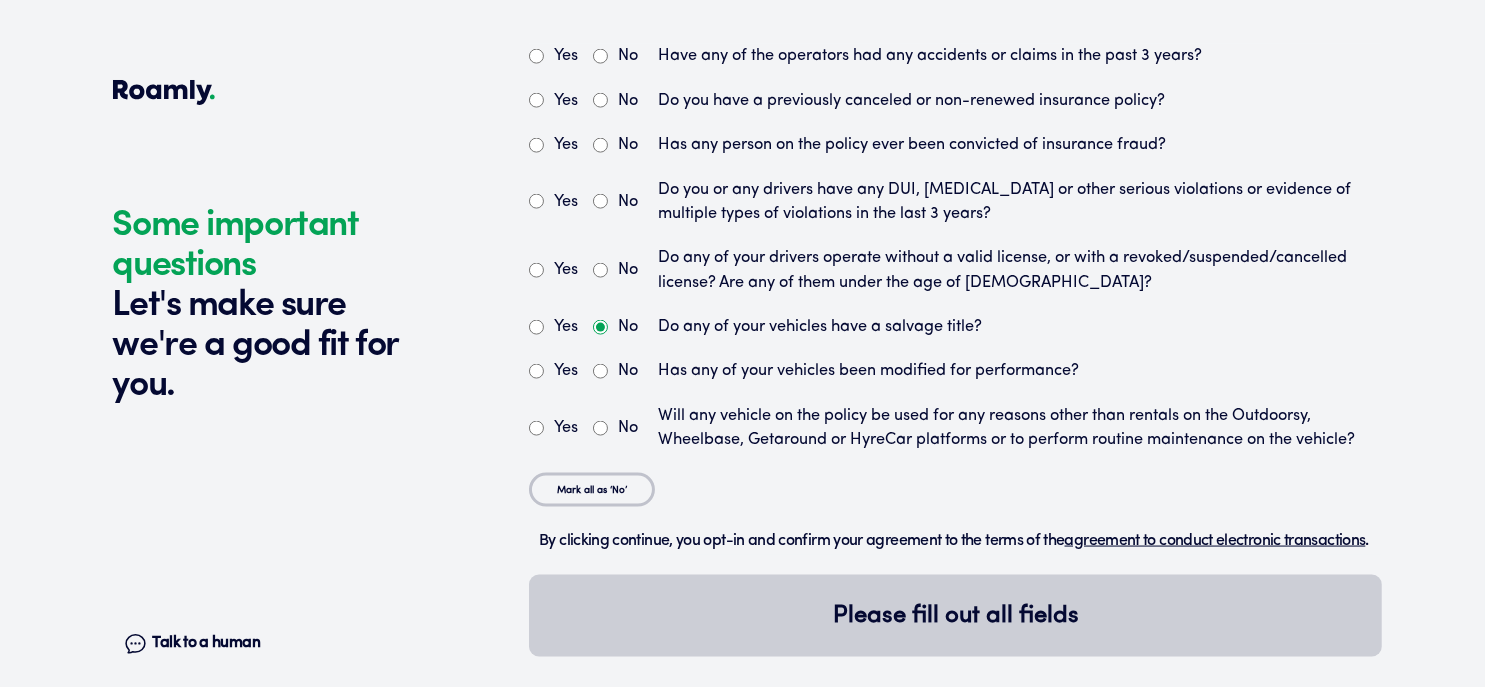 scroll, scrollTop: 3445, scrollLeft: 0, axis: vertical 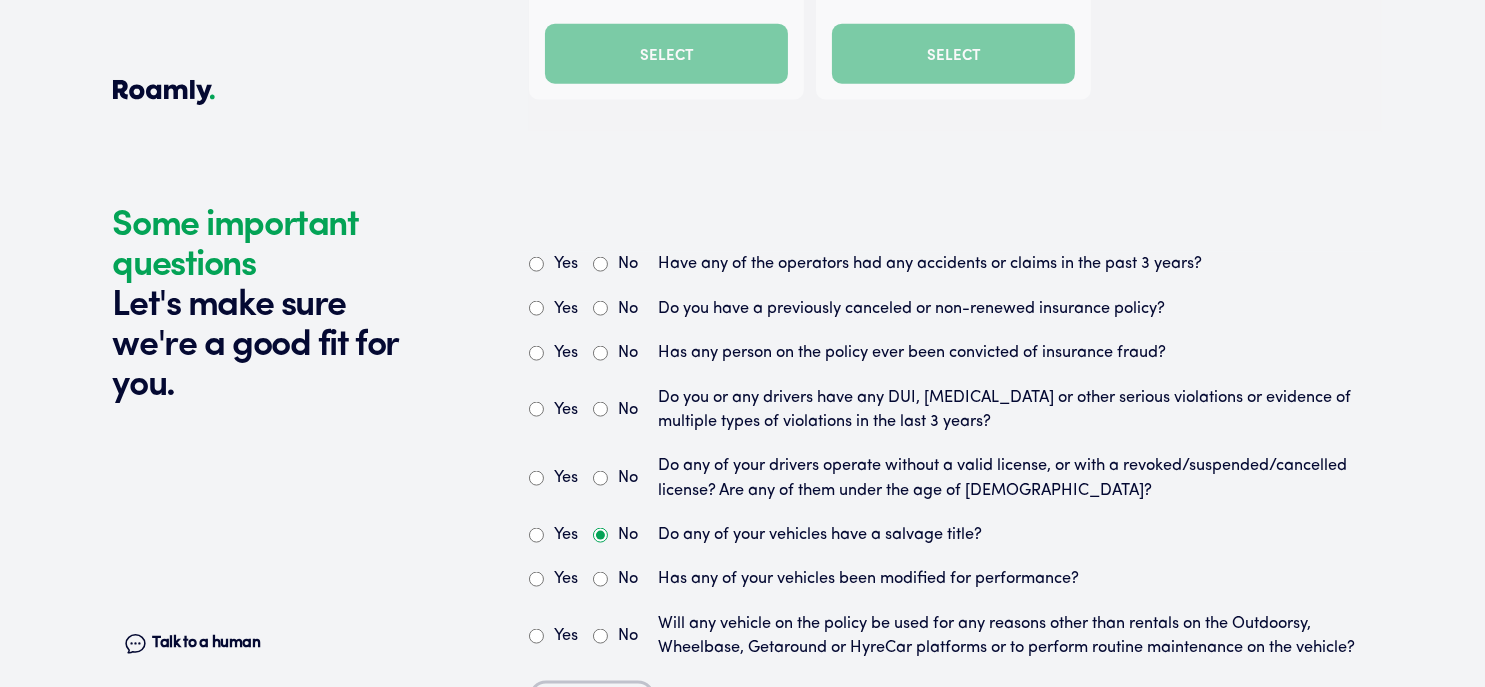 click on "No" at bounding box center [600, 264] 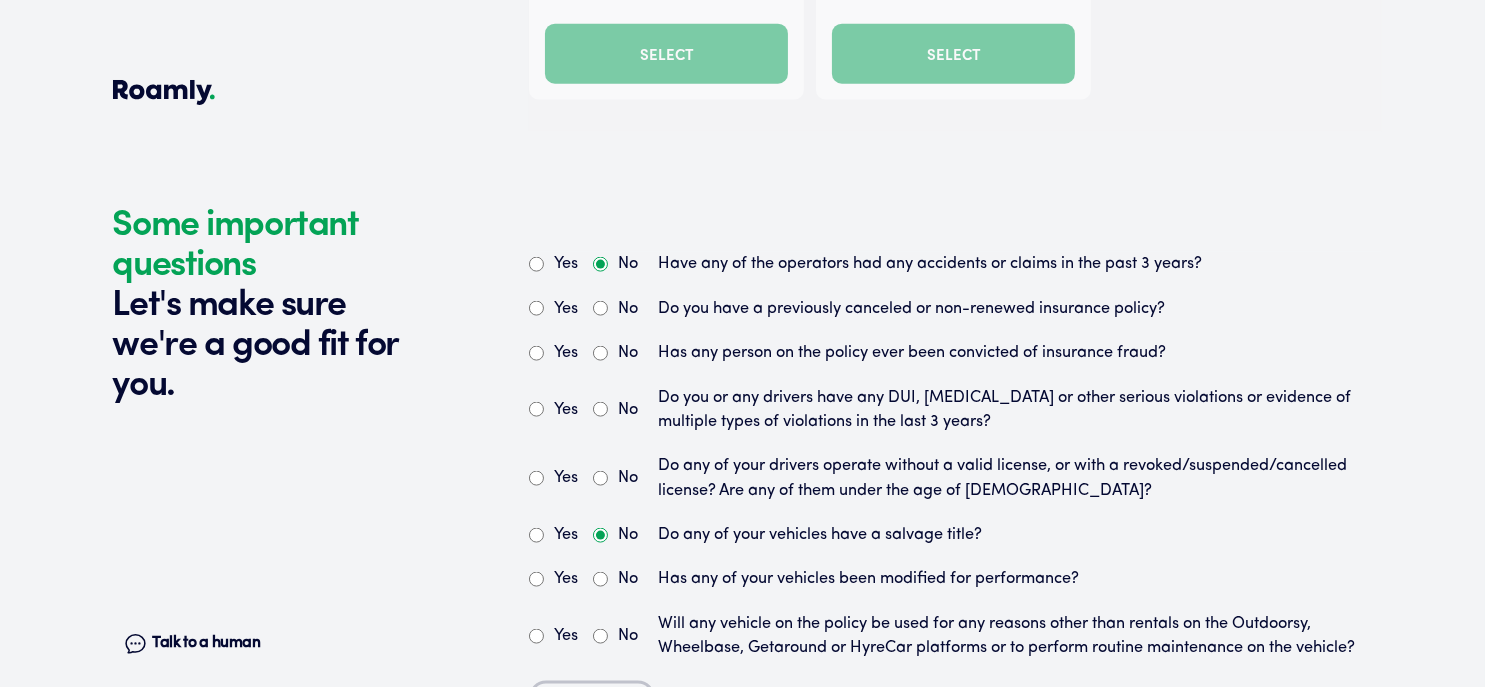 radio on "true" 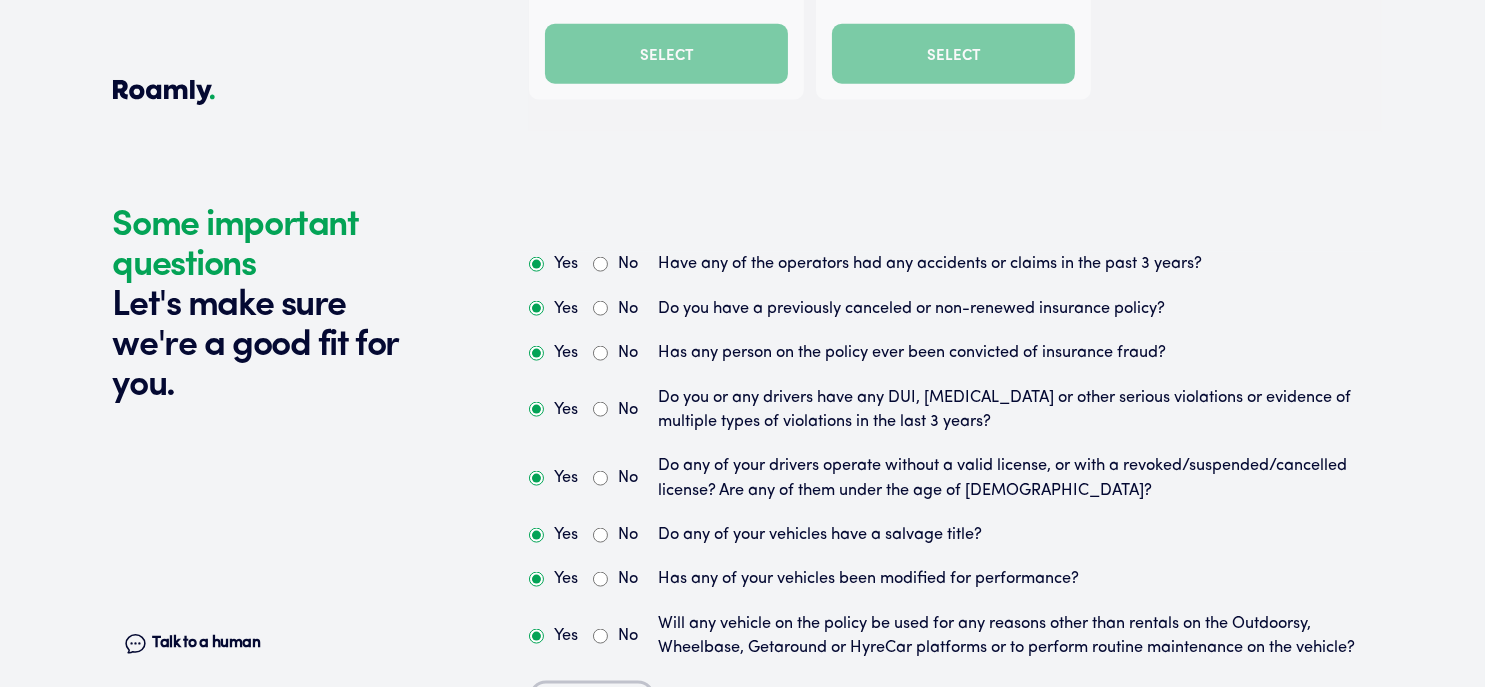 click on "No" at bounding box center (600, 353) 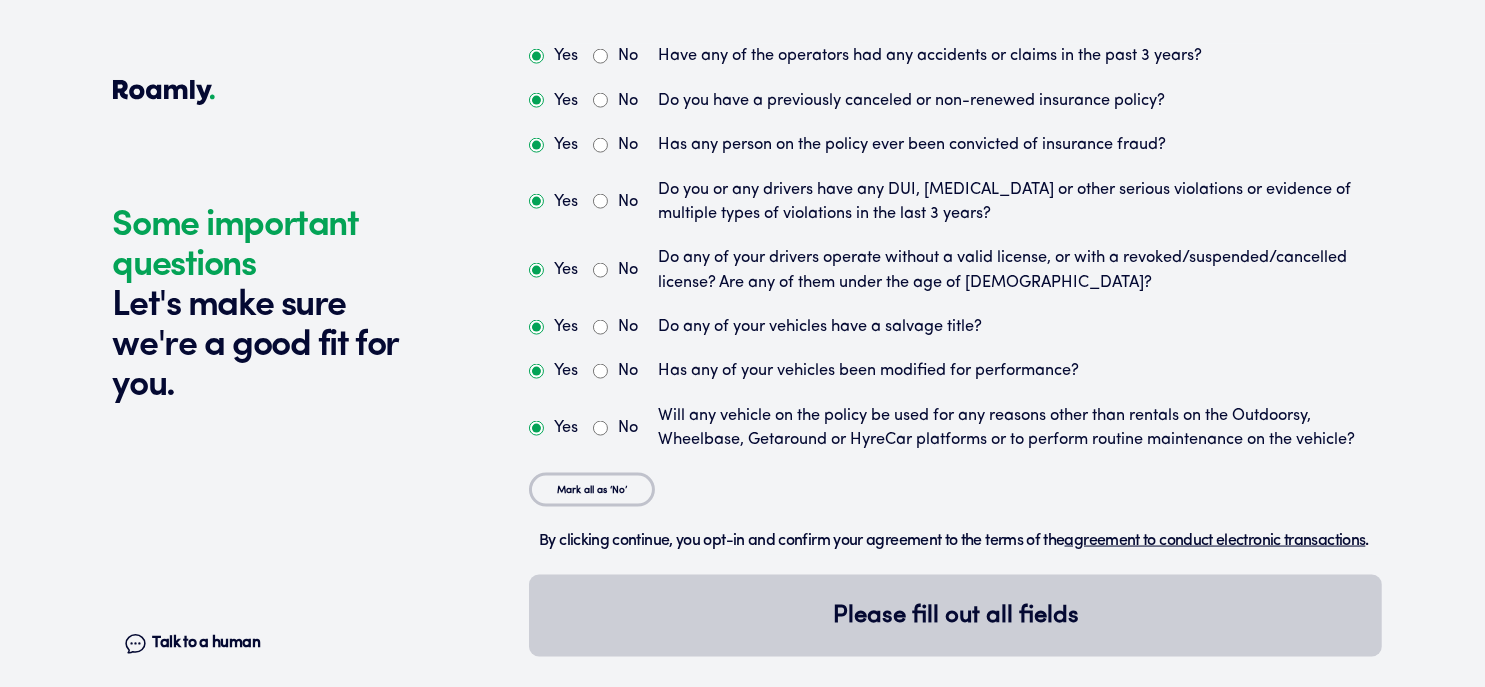 scroll, scrollTop: 3678, scrollLeft: 0, axis: vertical 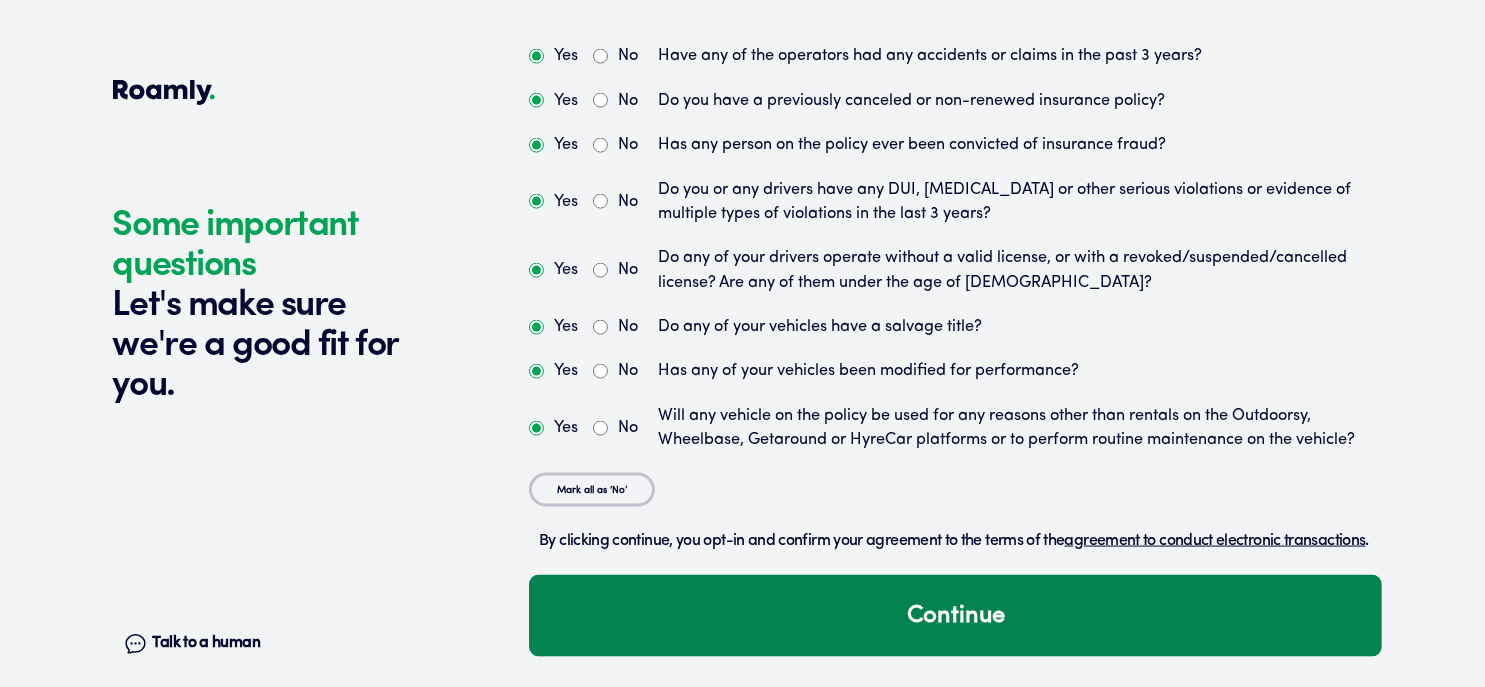 click on "Continue" at bounding box center (955, 616) 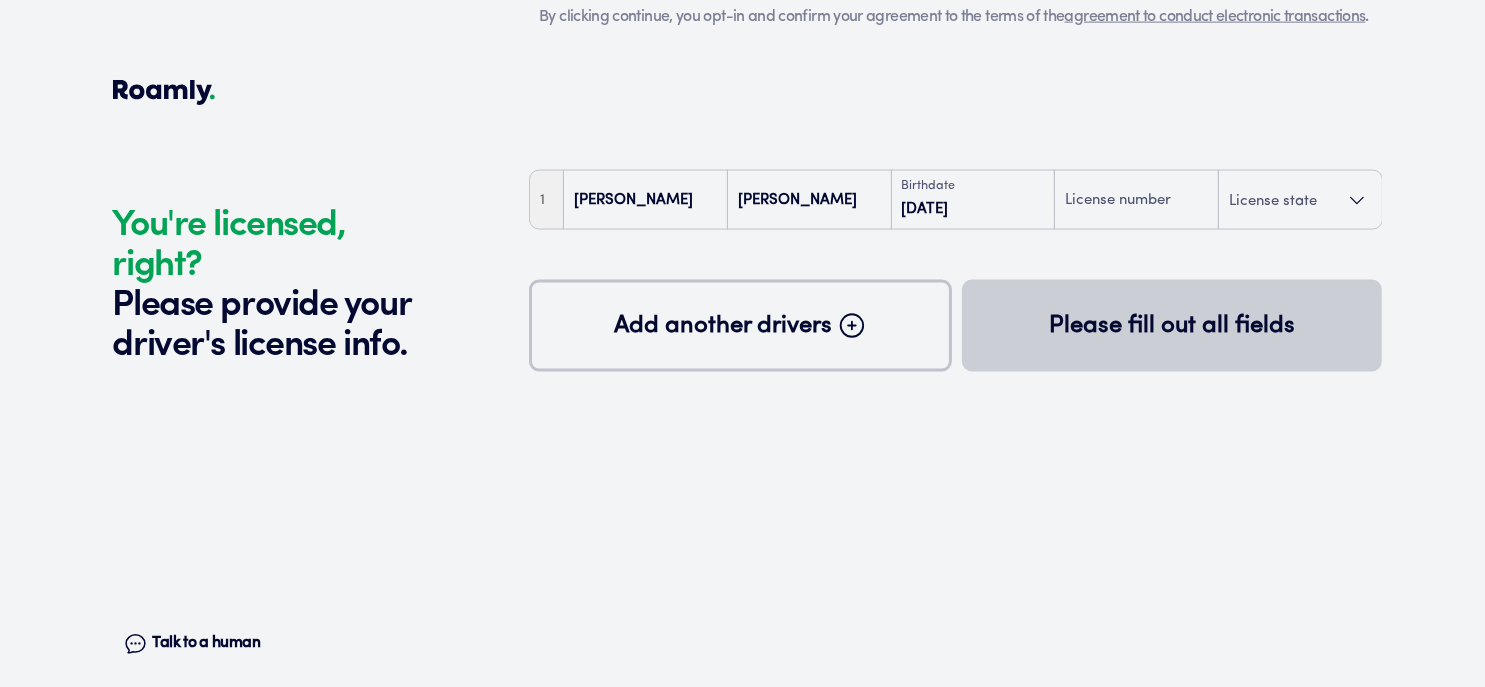 scroll, scrollTop: 4266, scrollLeft: 0, axis: vertical 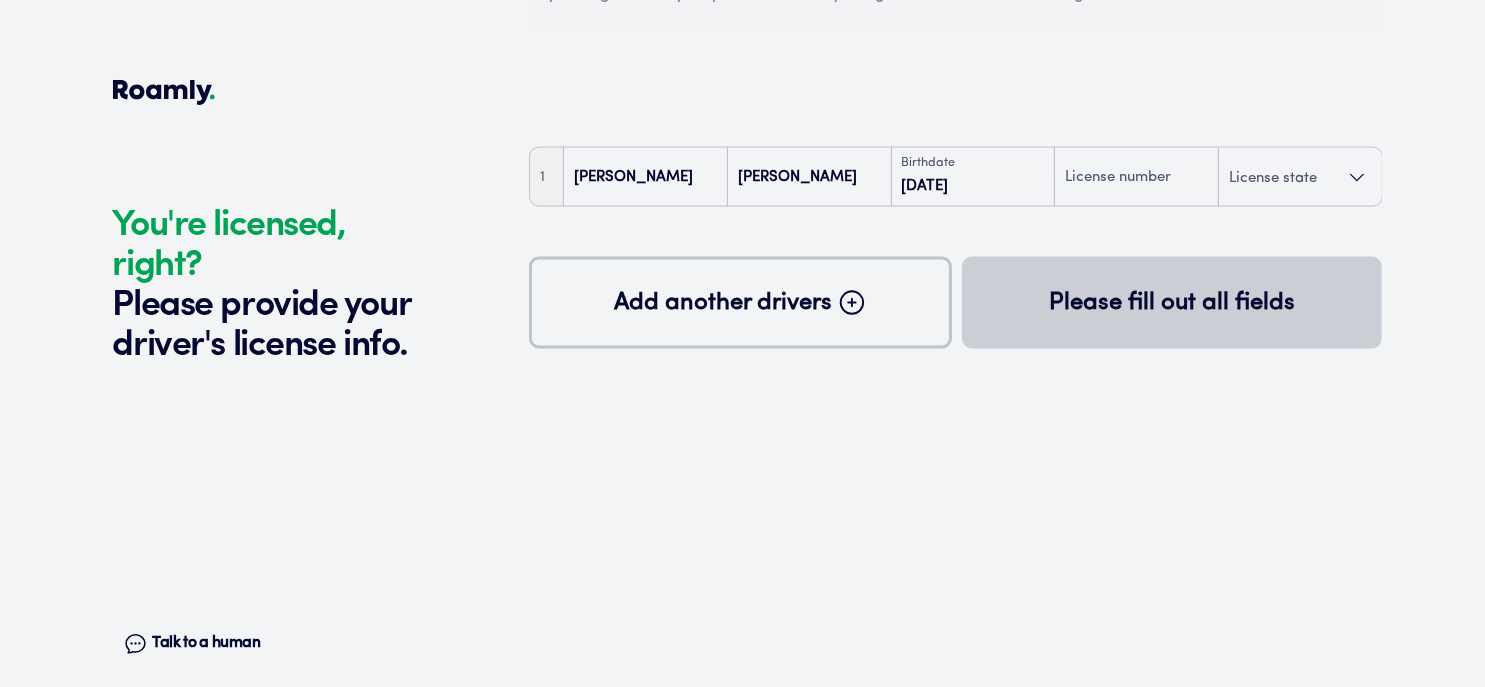 click 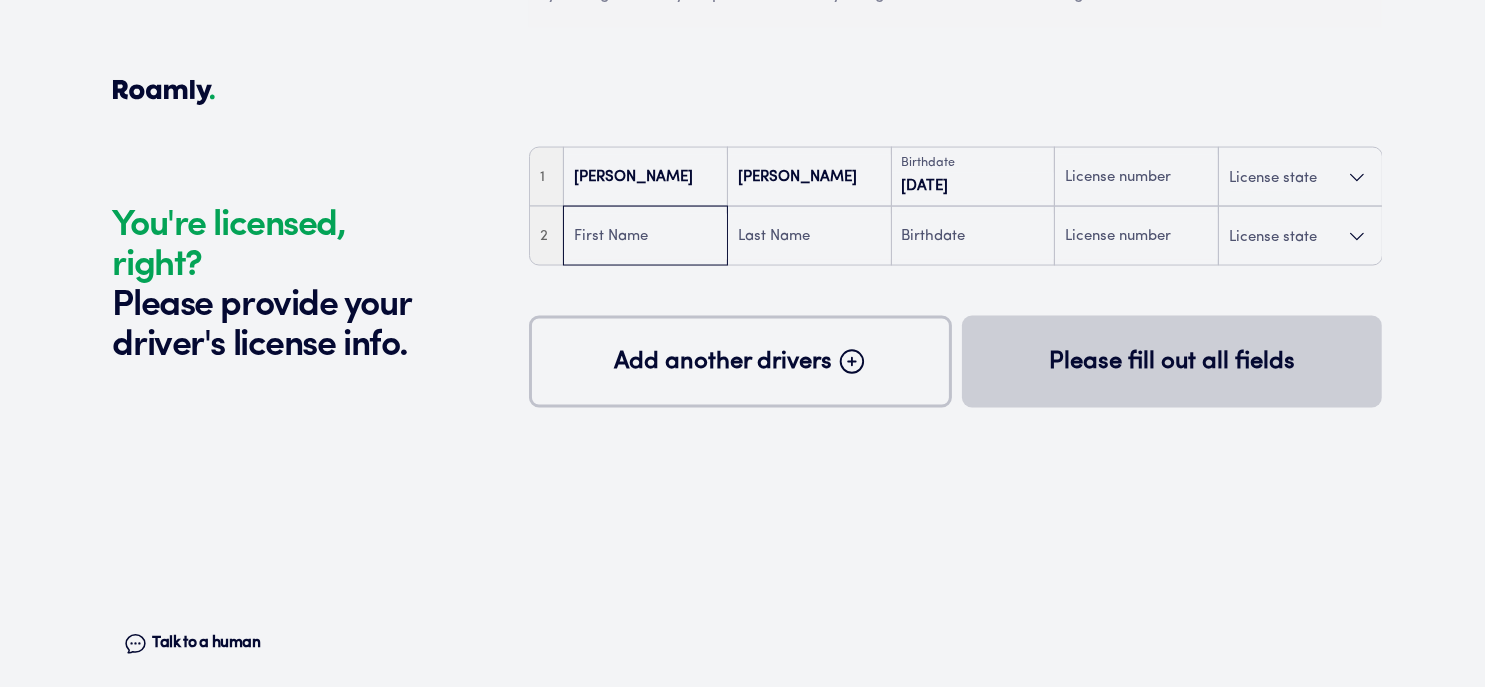 click at bounding box center (645, 237) 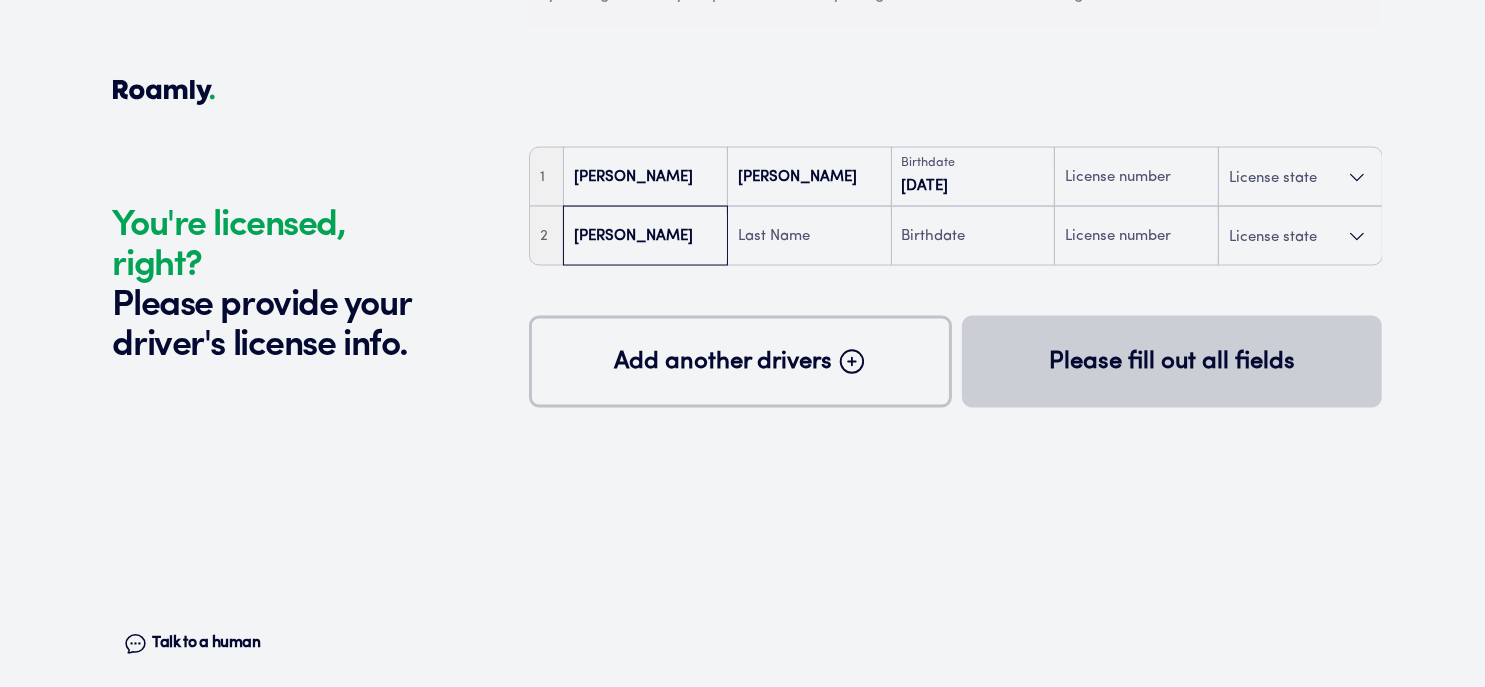 type on "[PERSON_NAME]" 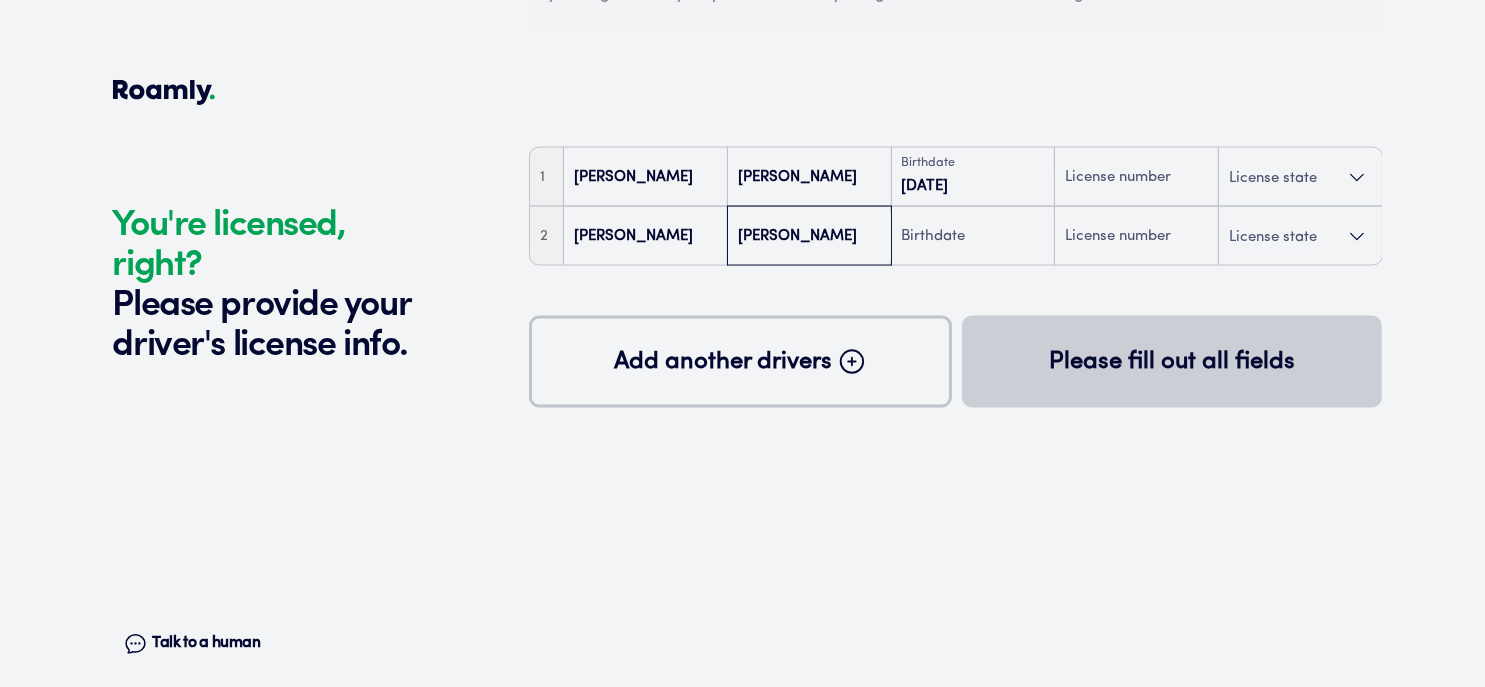 type on "[PERSON_NAME]" 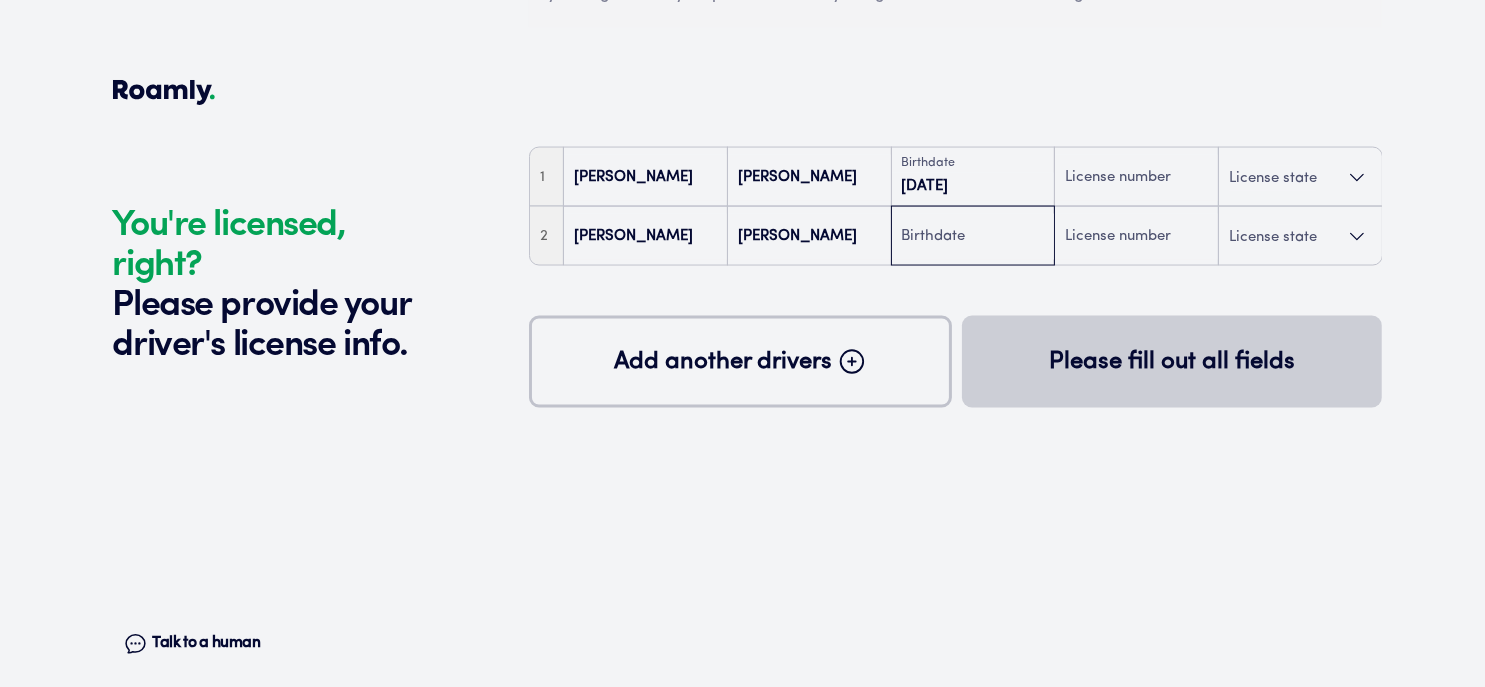 click at bounding box center (973, 237) 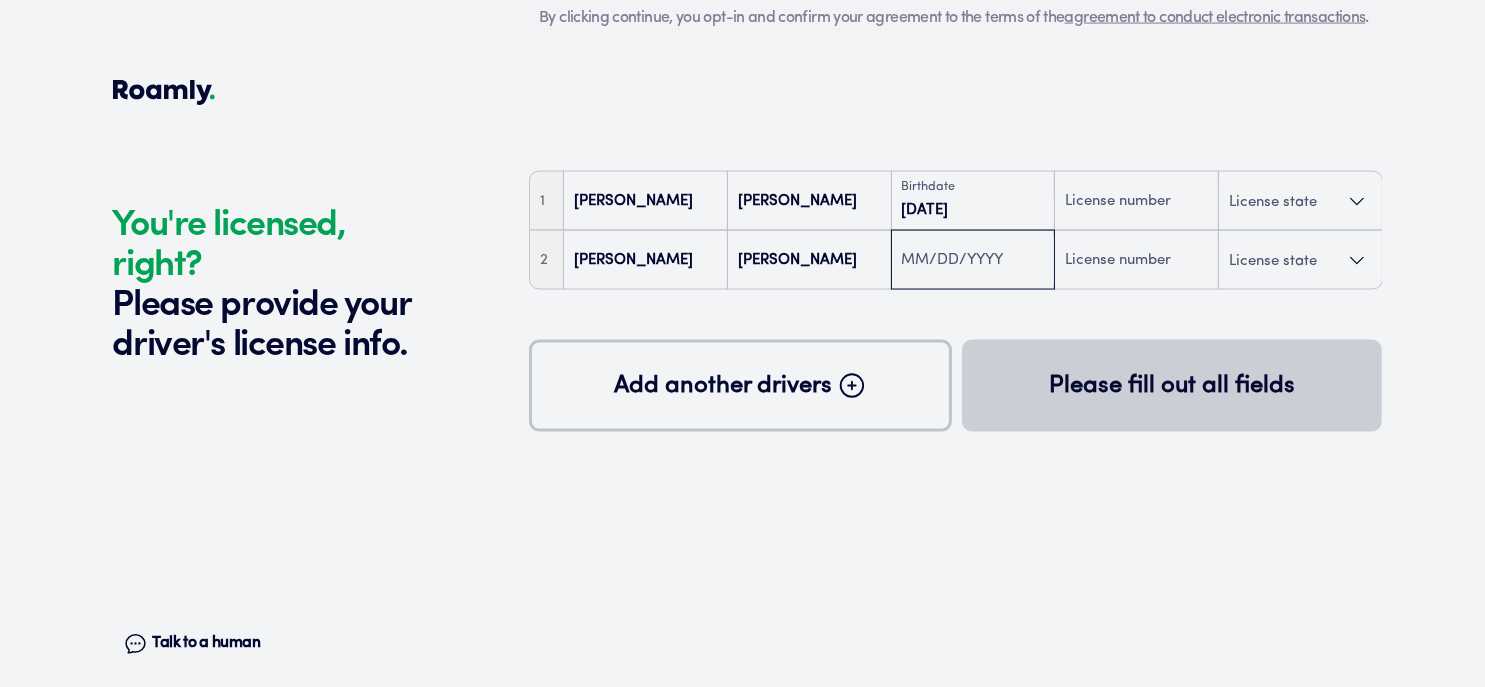 scroll, scrollTop: 4266, scrollLeft: 0, axis: vertical 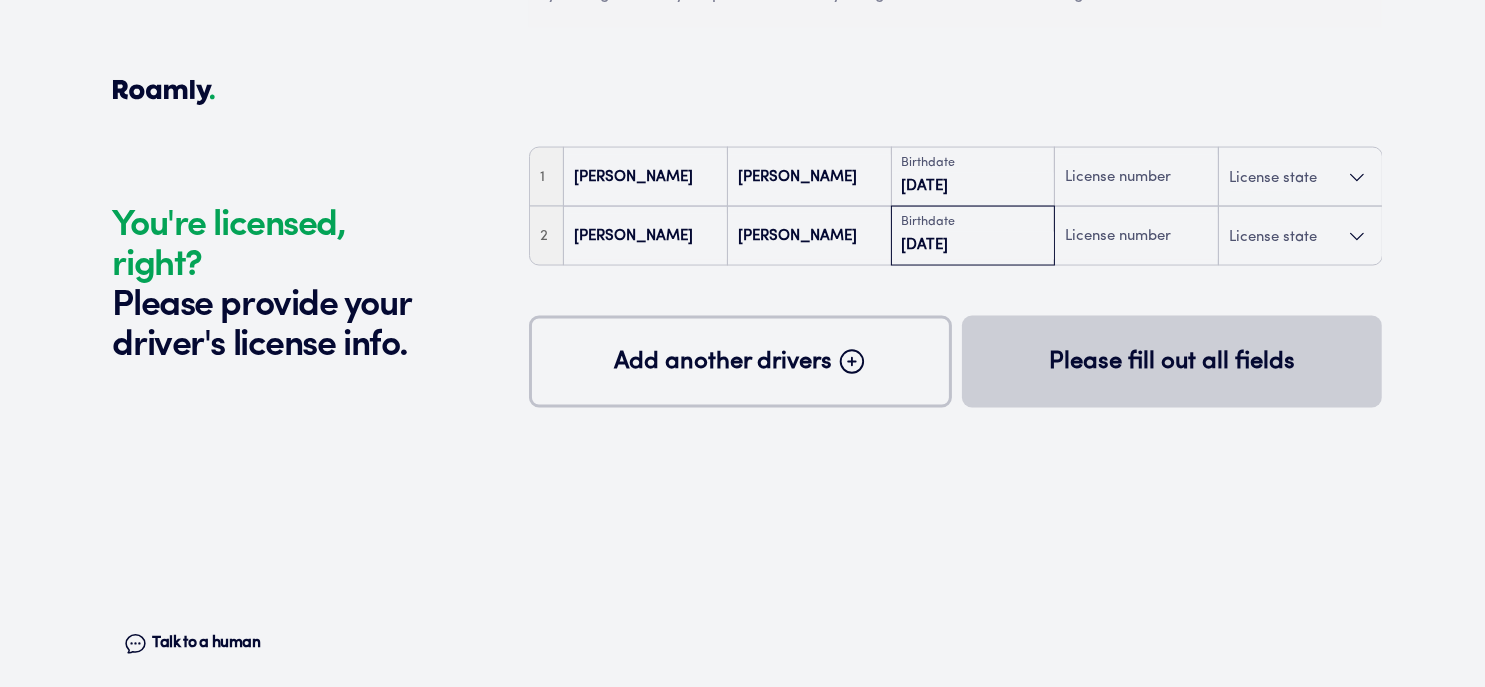 type on "[DATE]" 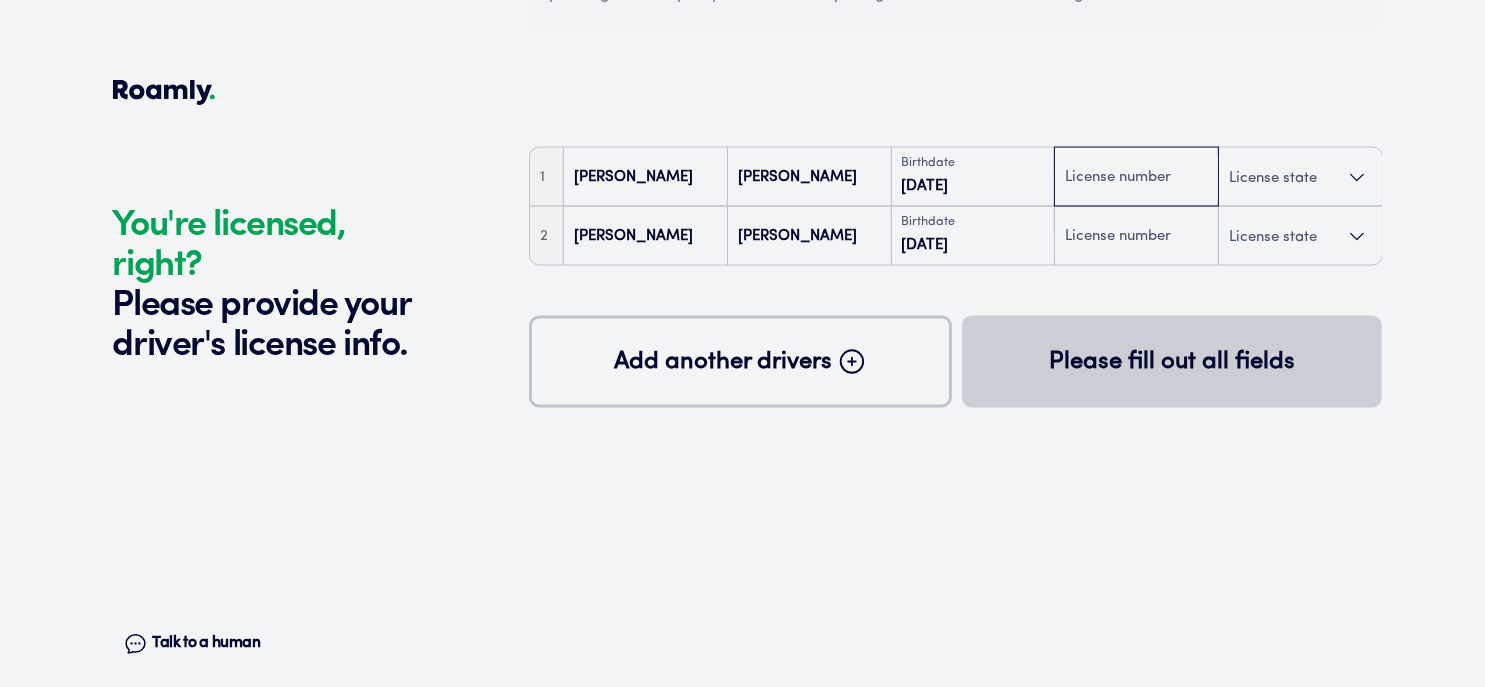 click at bounding box center [1136, 178] 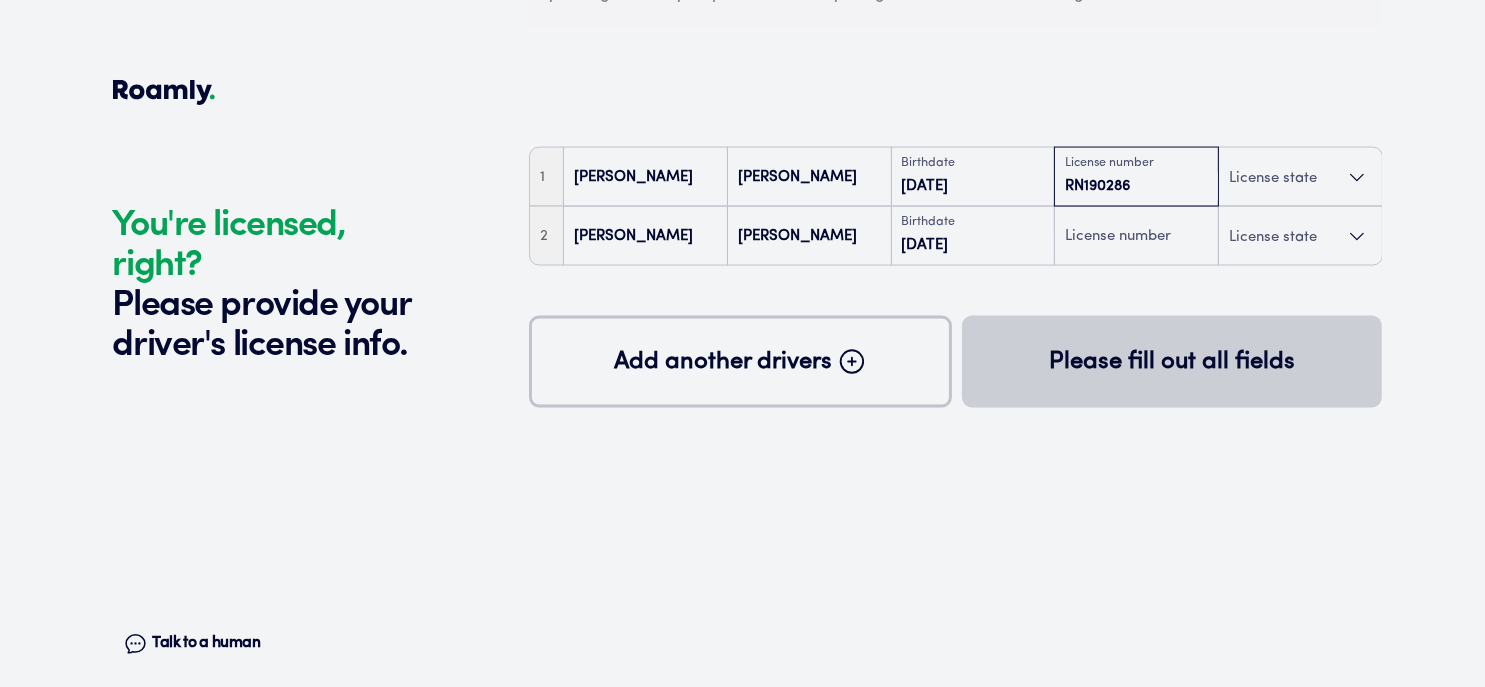 type on "RN190286" 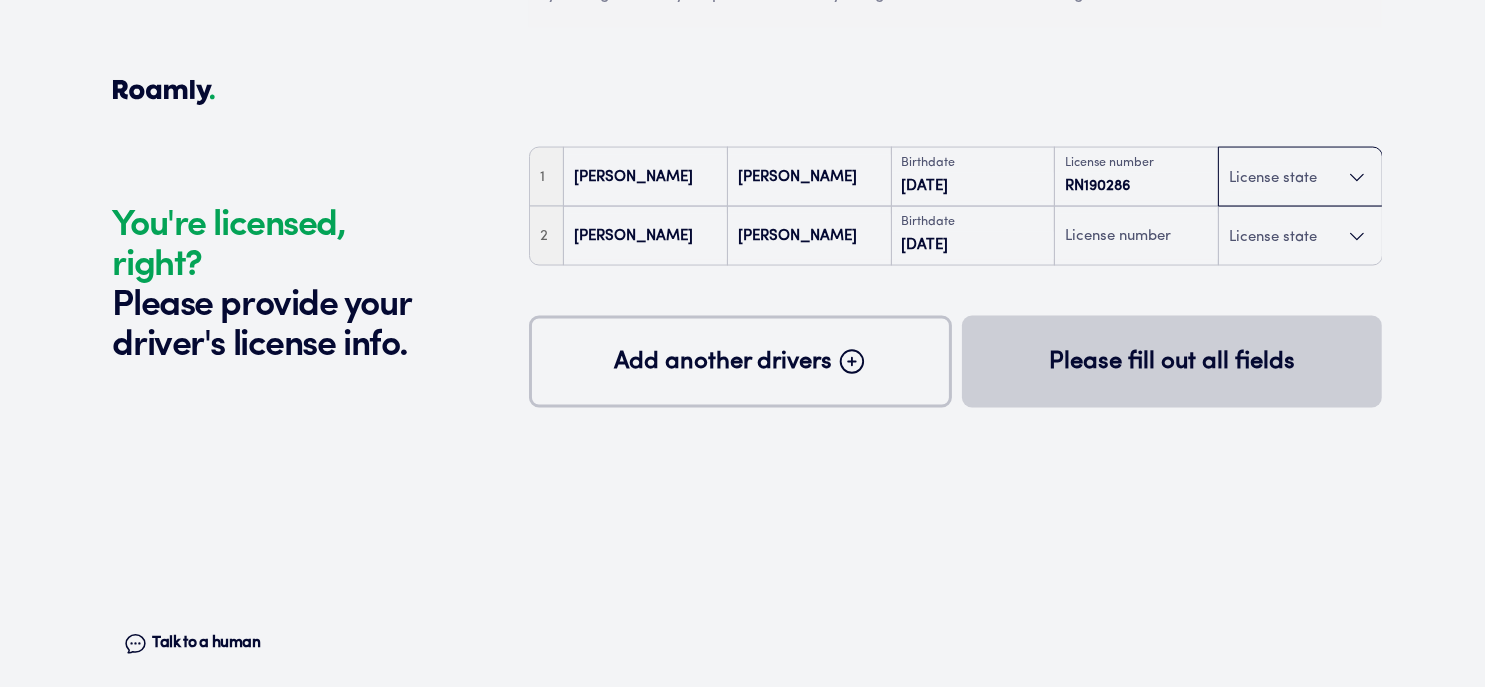 click on "License state" at bounding box center [1273, 178] 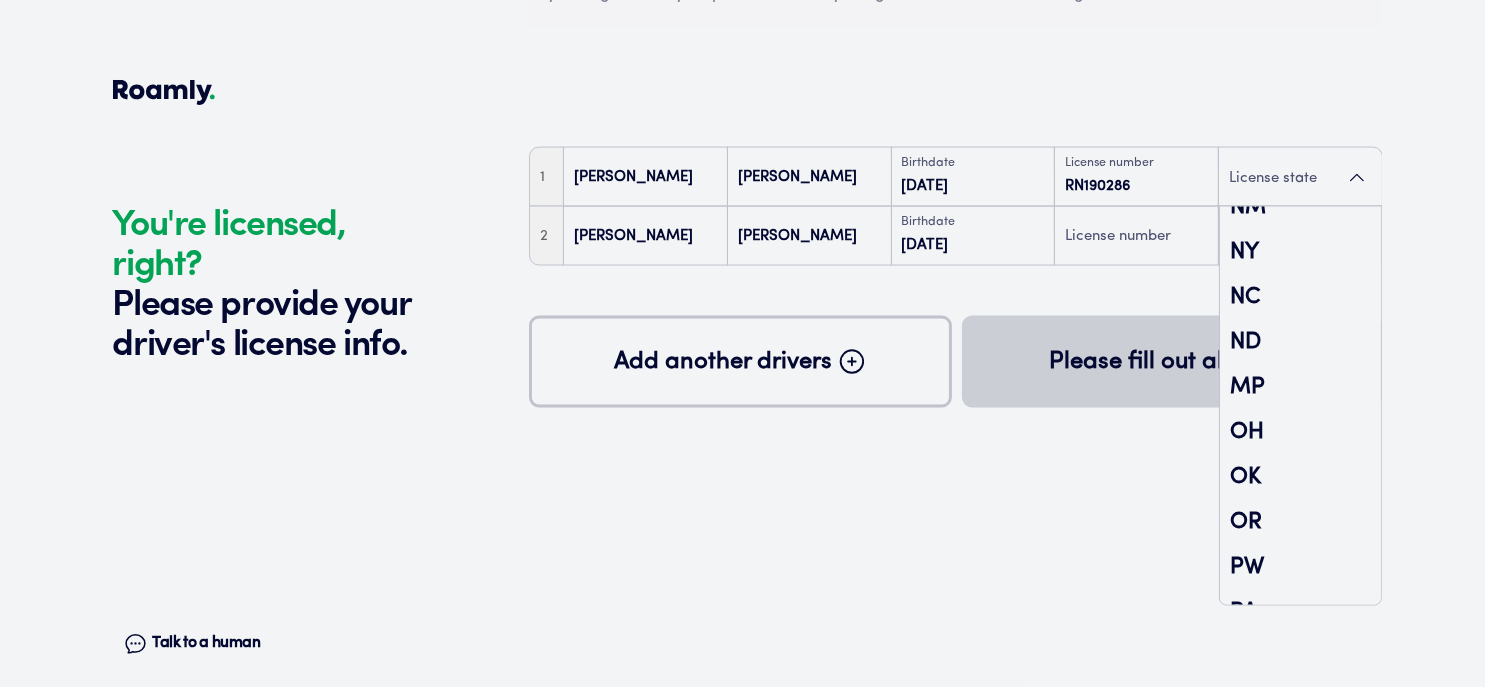 scroll, scrollTop: 1633, scrollLeft: 0, axis: vertical 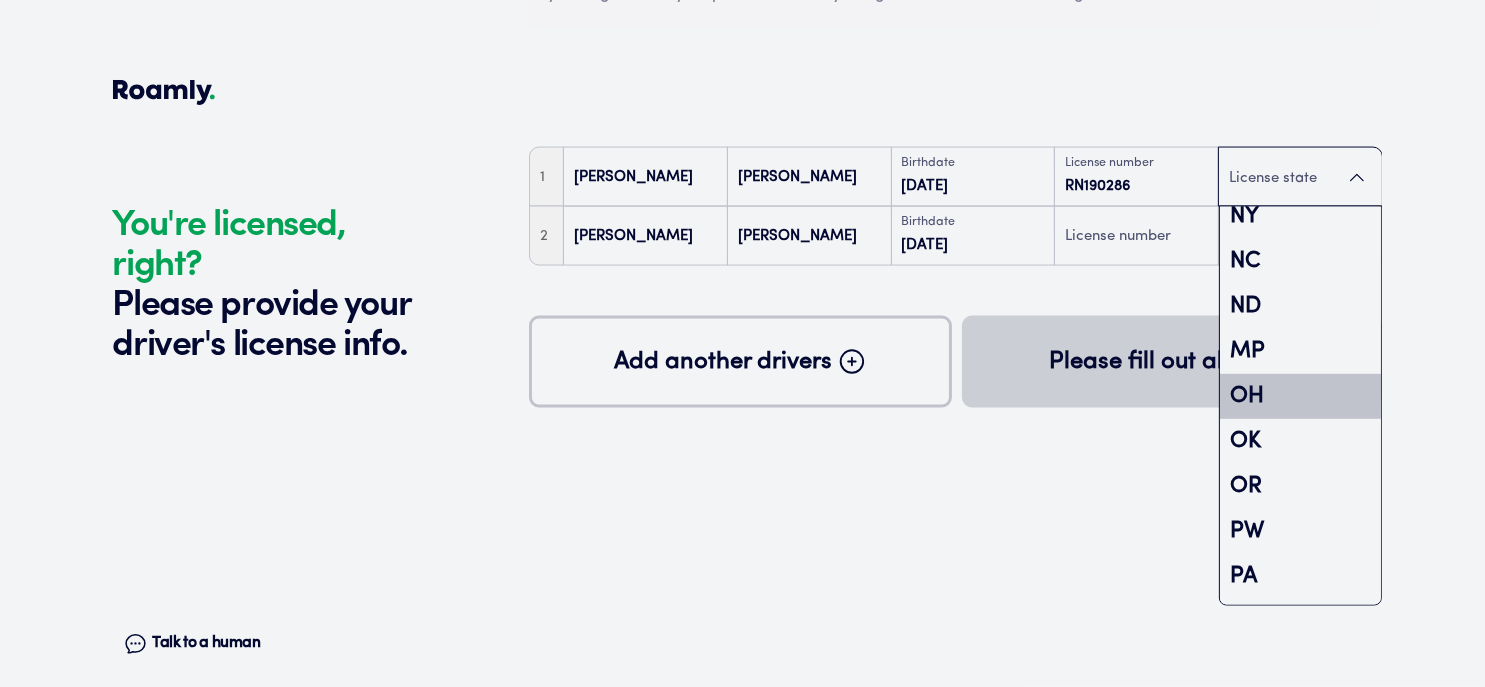click on "OH" at bounding box center (1300, 396) 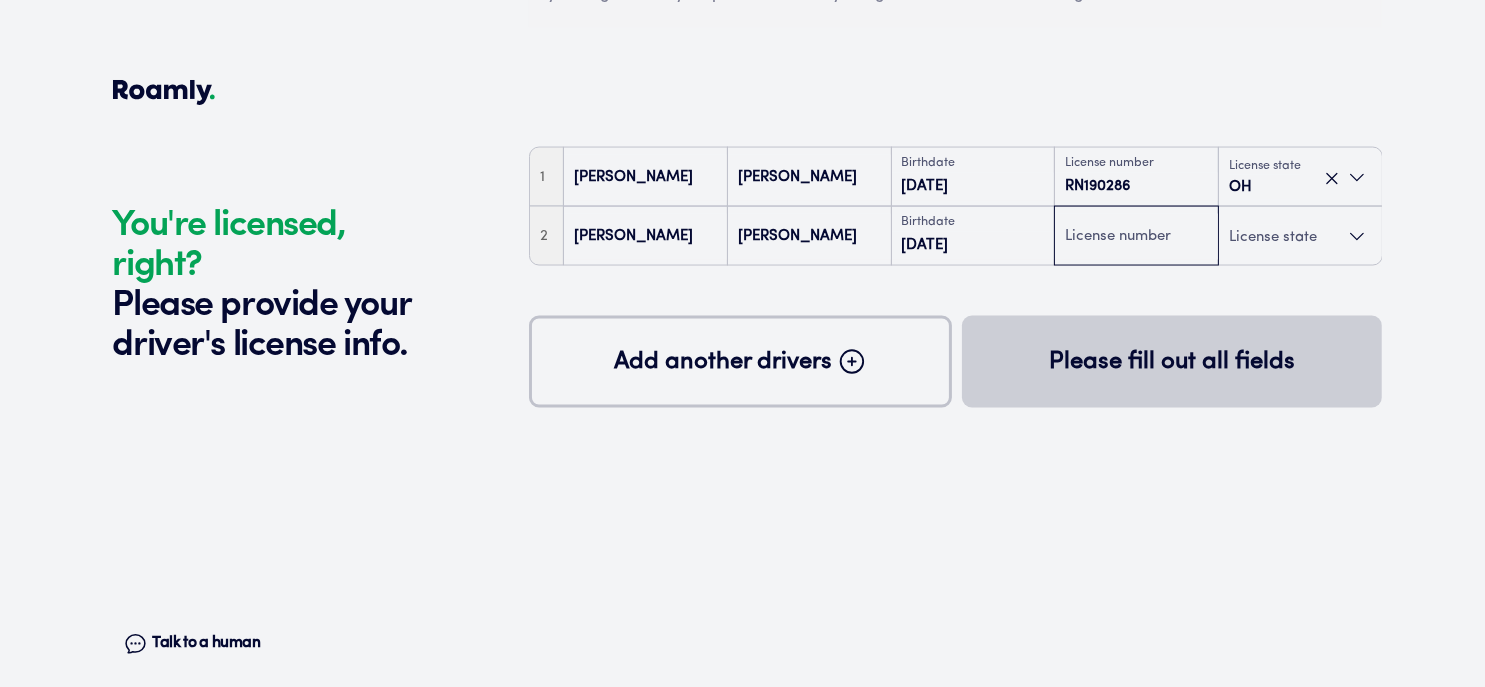 click at bounding box center (1136, 237) 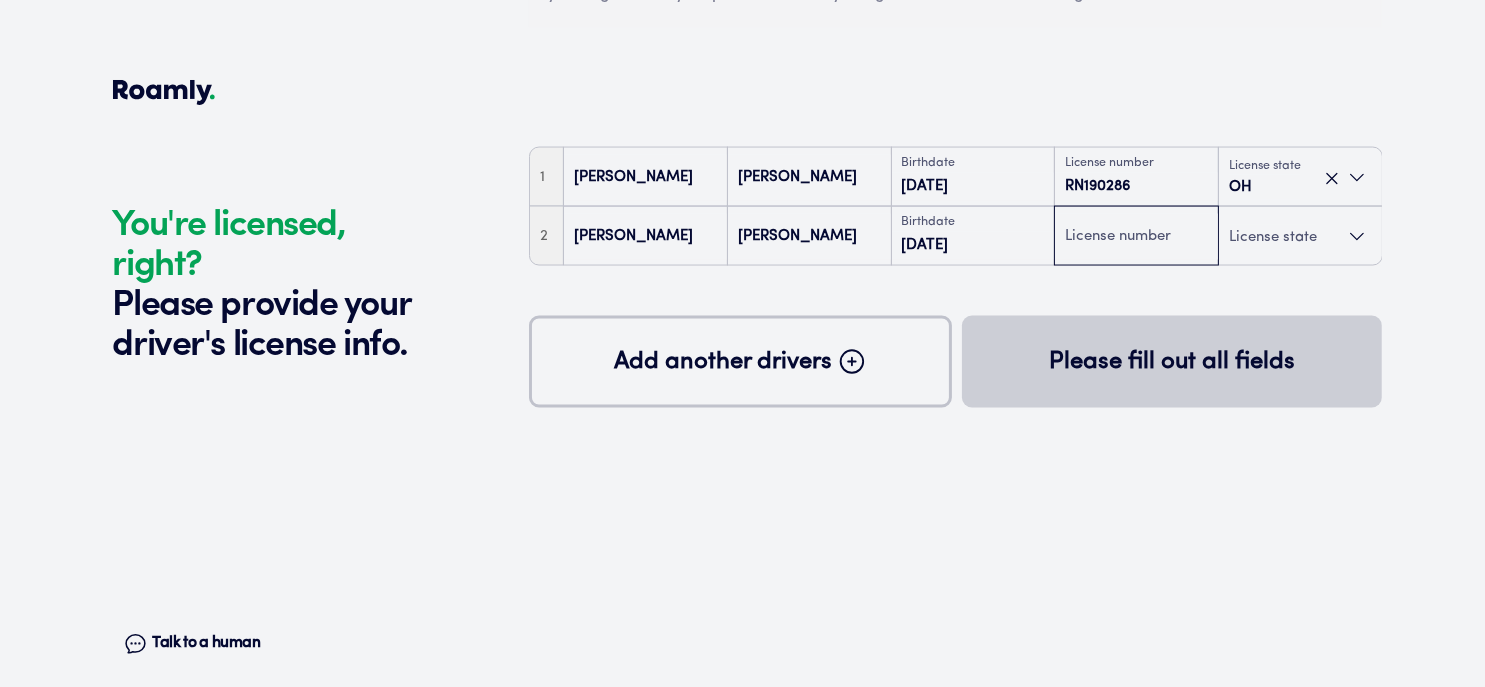 click at bounding box center (1136, 237) 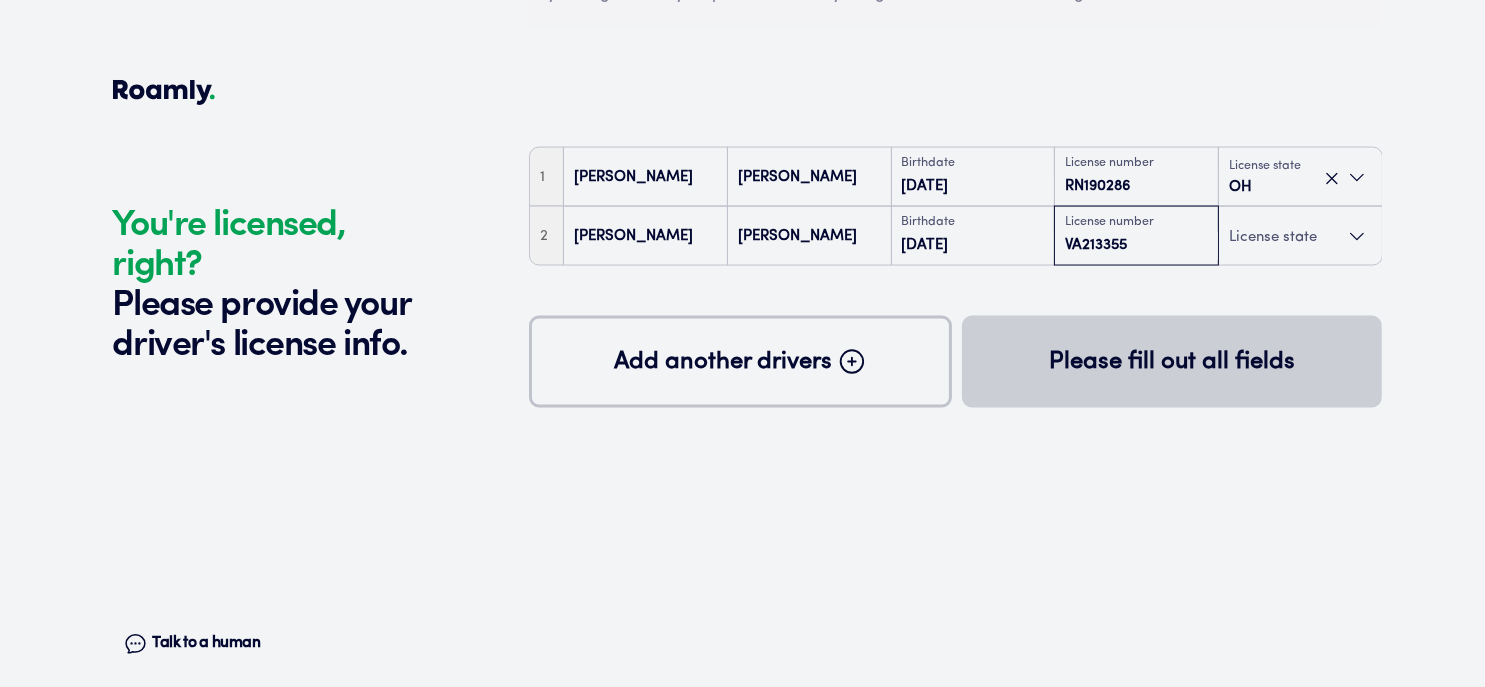 type on "VA213355" 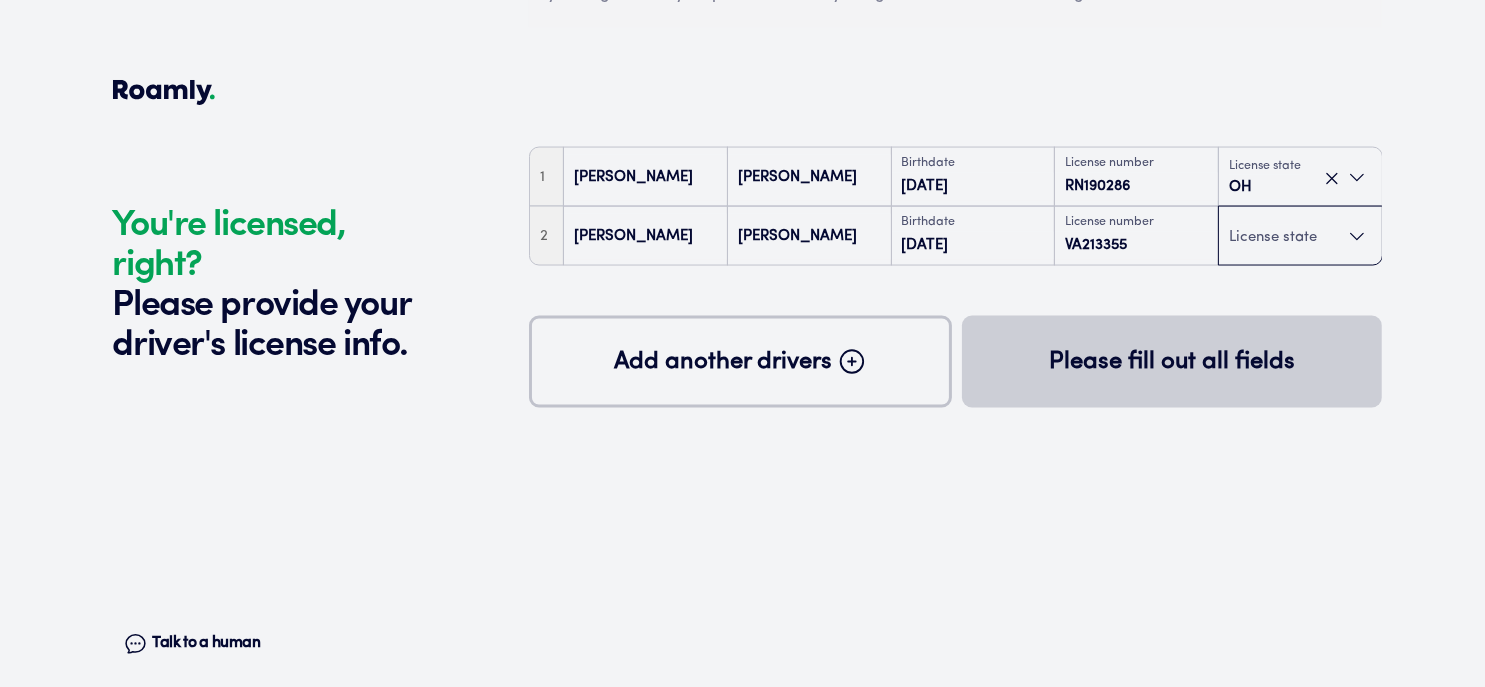 click on "License state" at bounding box center [1273, 237] 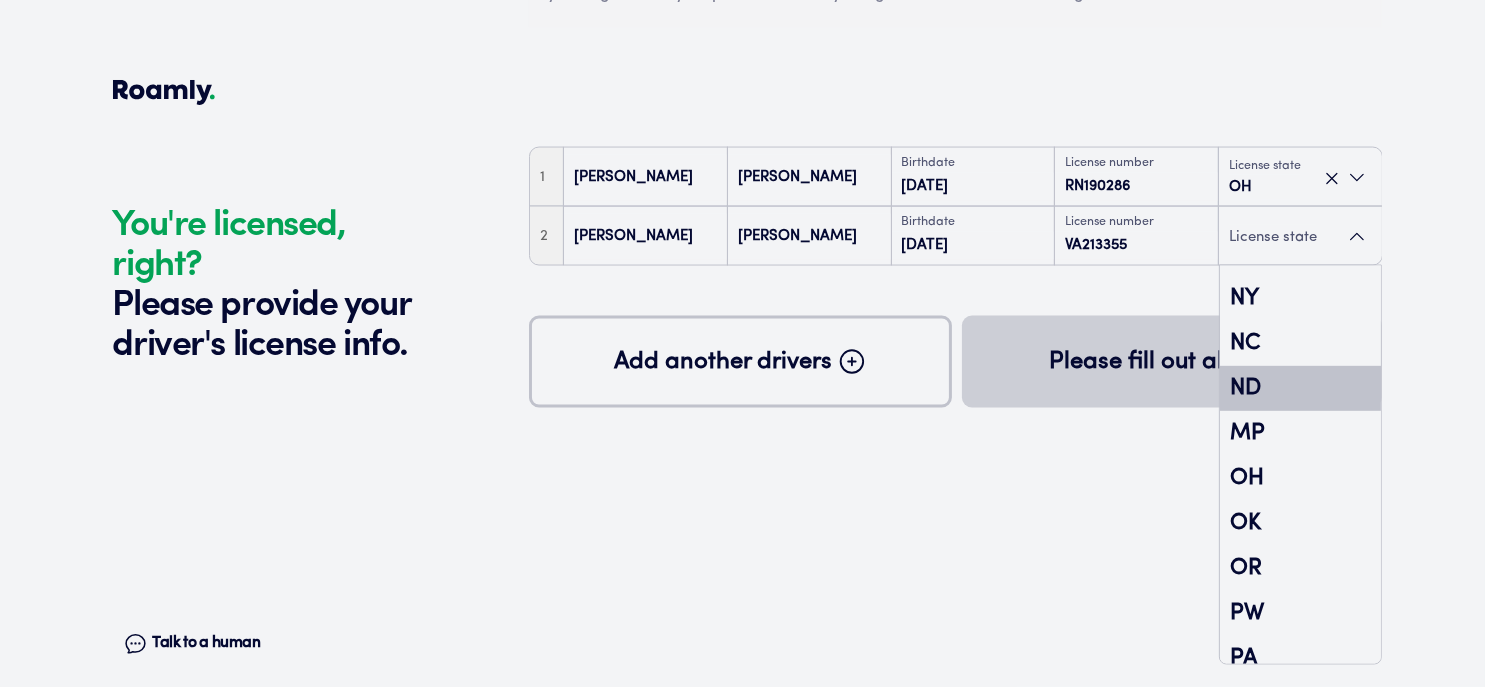 scroll, scrollTop: 1633, scrollLeft: 0, axis: vertical 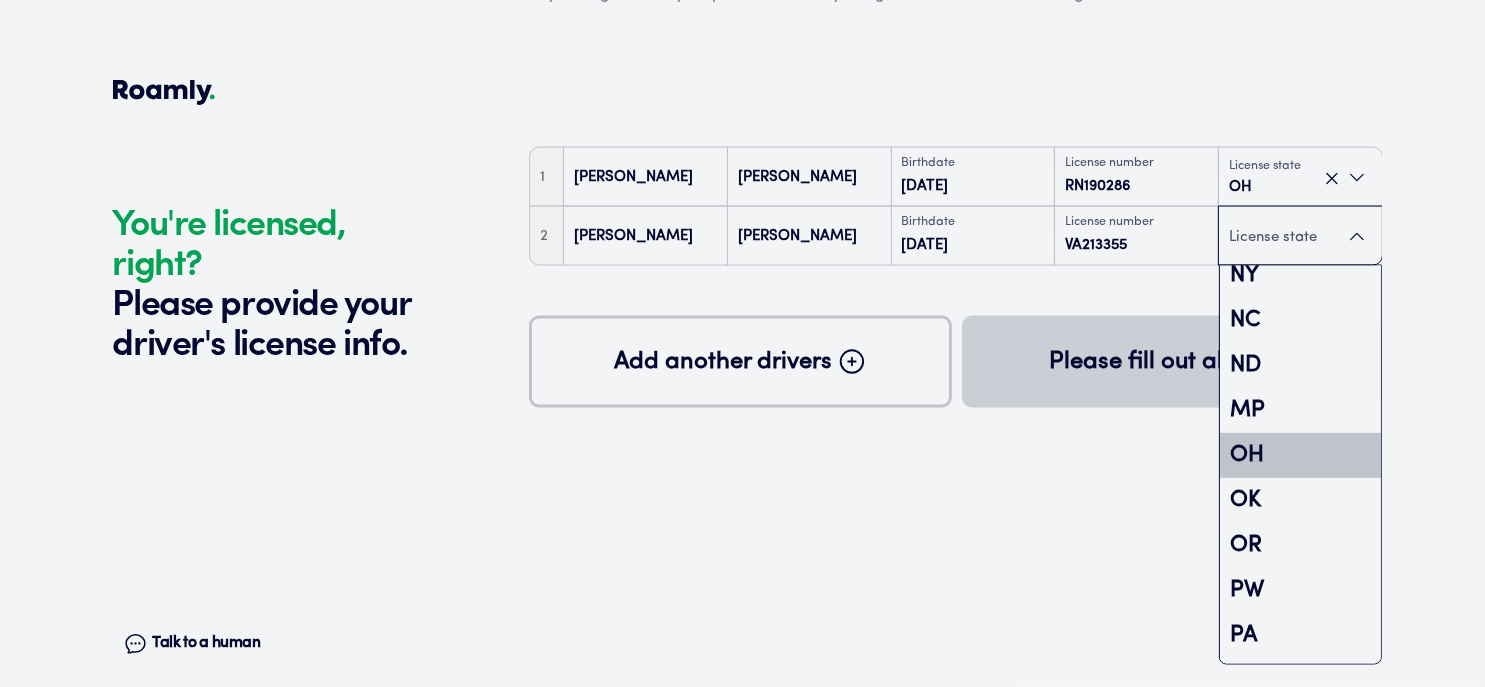 click on "OH" at bounding box center (1300, 455) 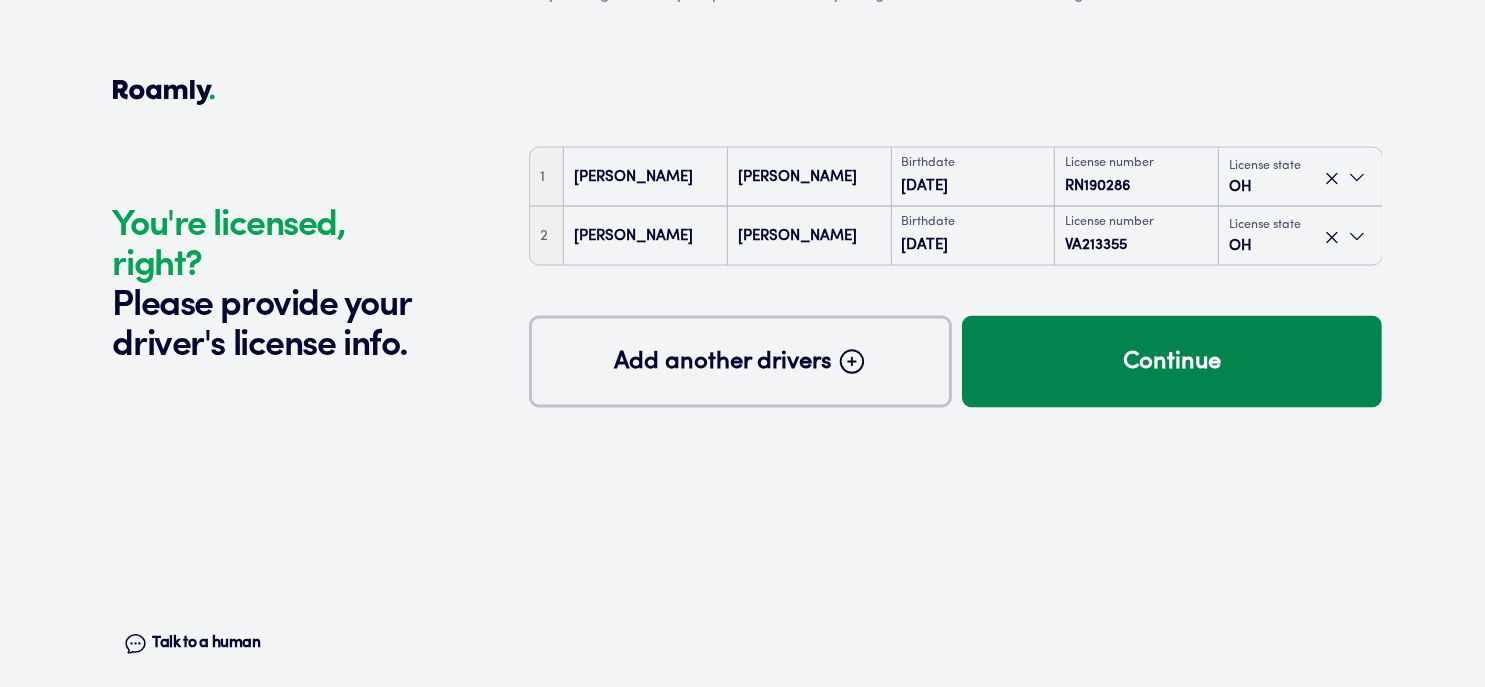 click on "Continue" at bounding box center [1172, 362] 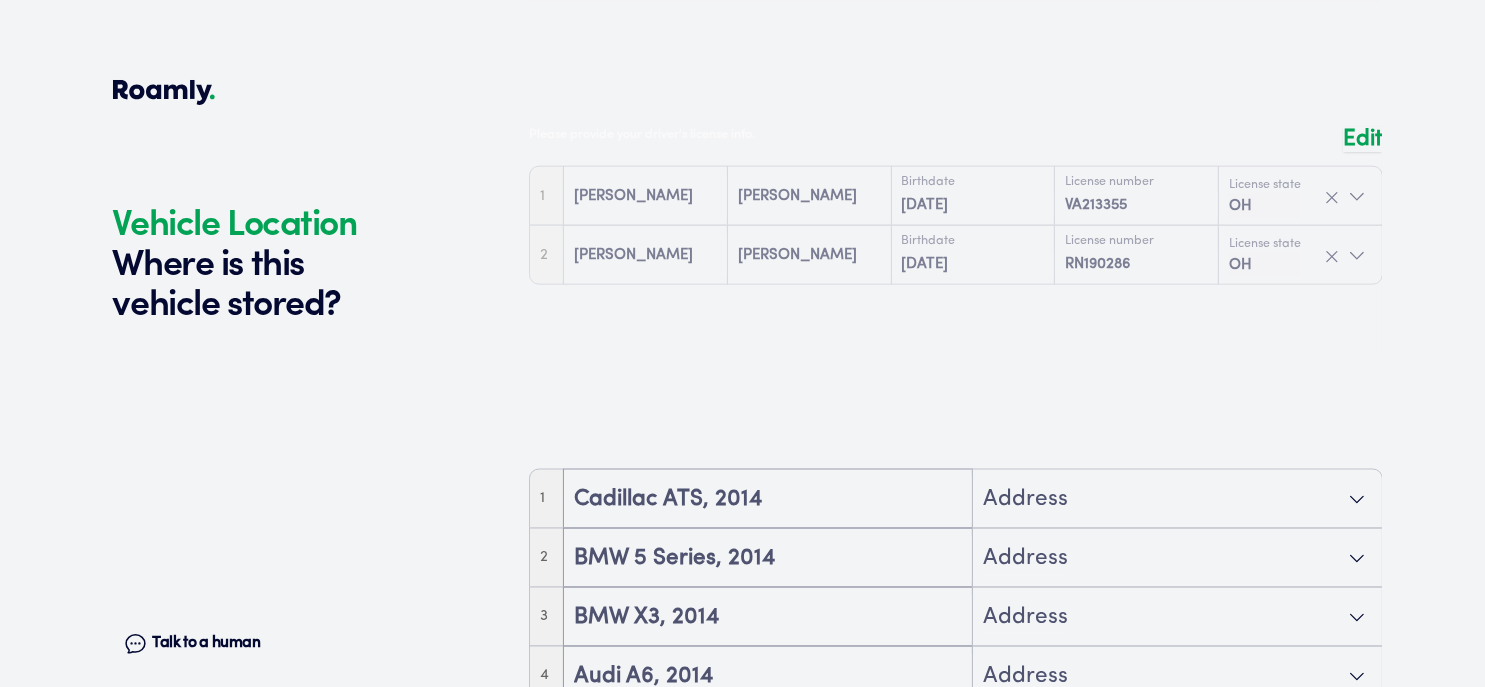 scroll, scrollTop: 4614, scrollLeft: 0, axis: vertical 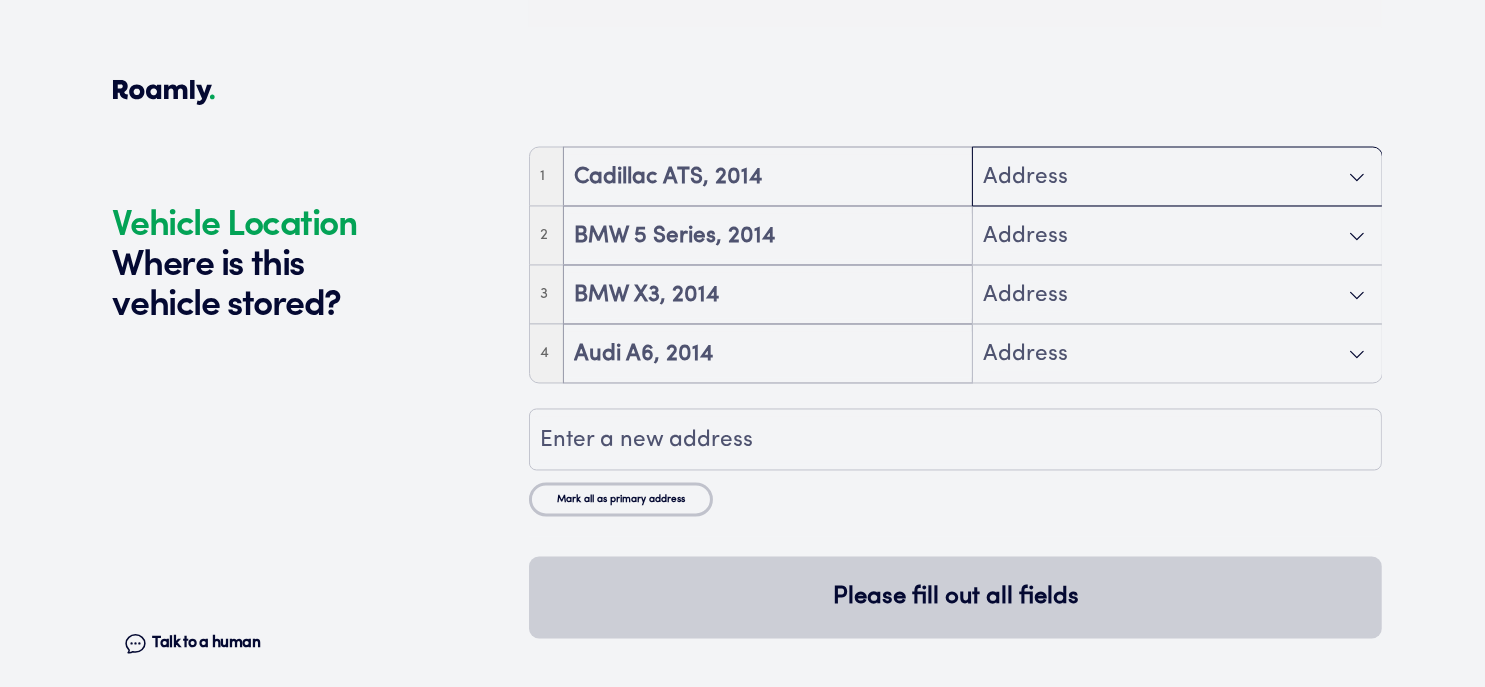 click on "Address" at bounding box center [1177, 178] 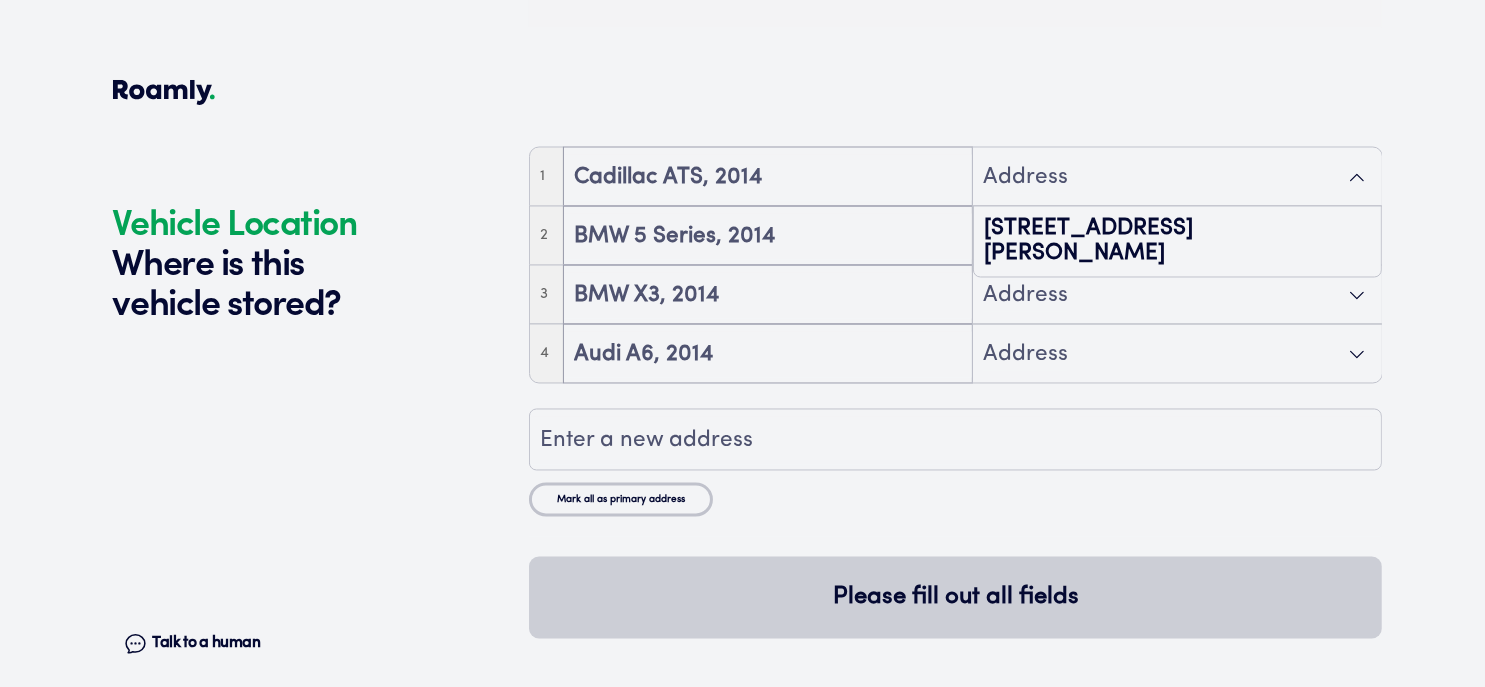 click at bounding box center [955, 441] 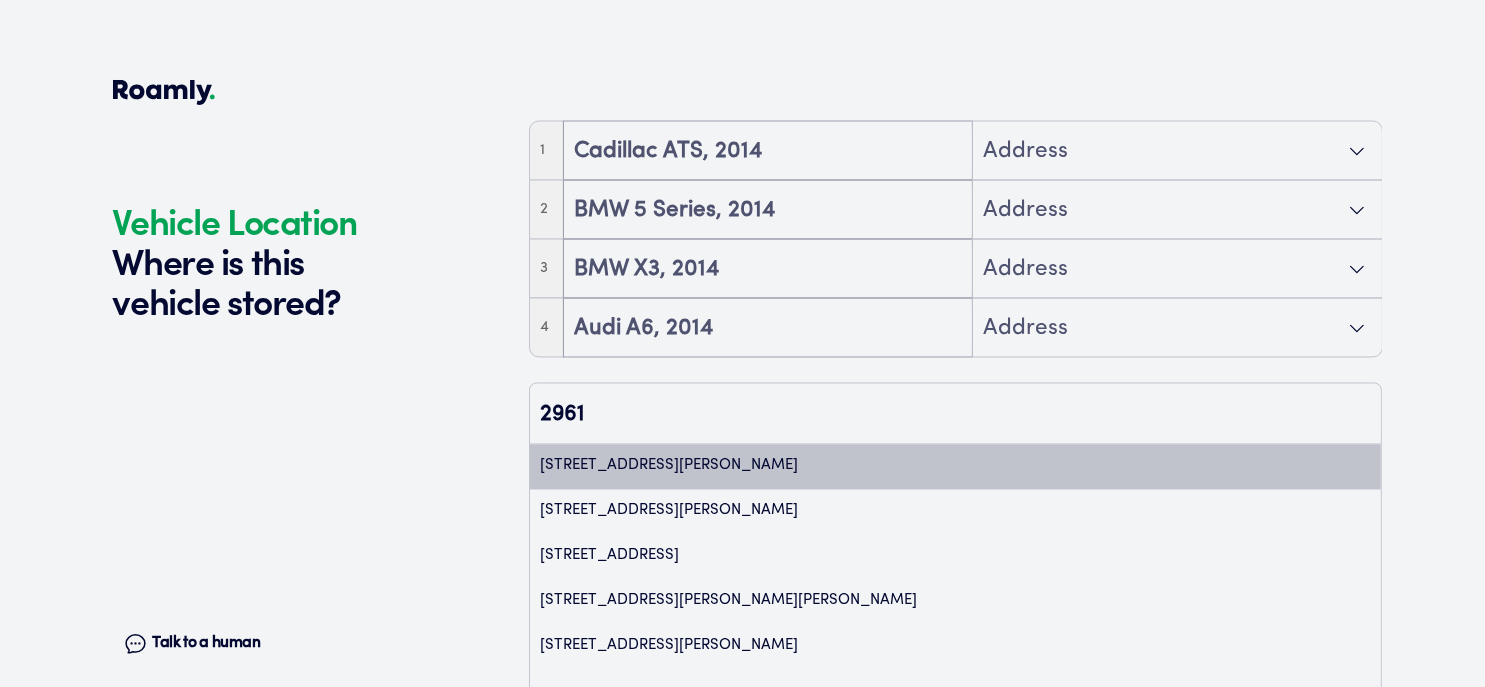 type on "[STREET_ADDRESS]" 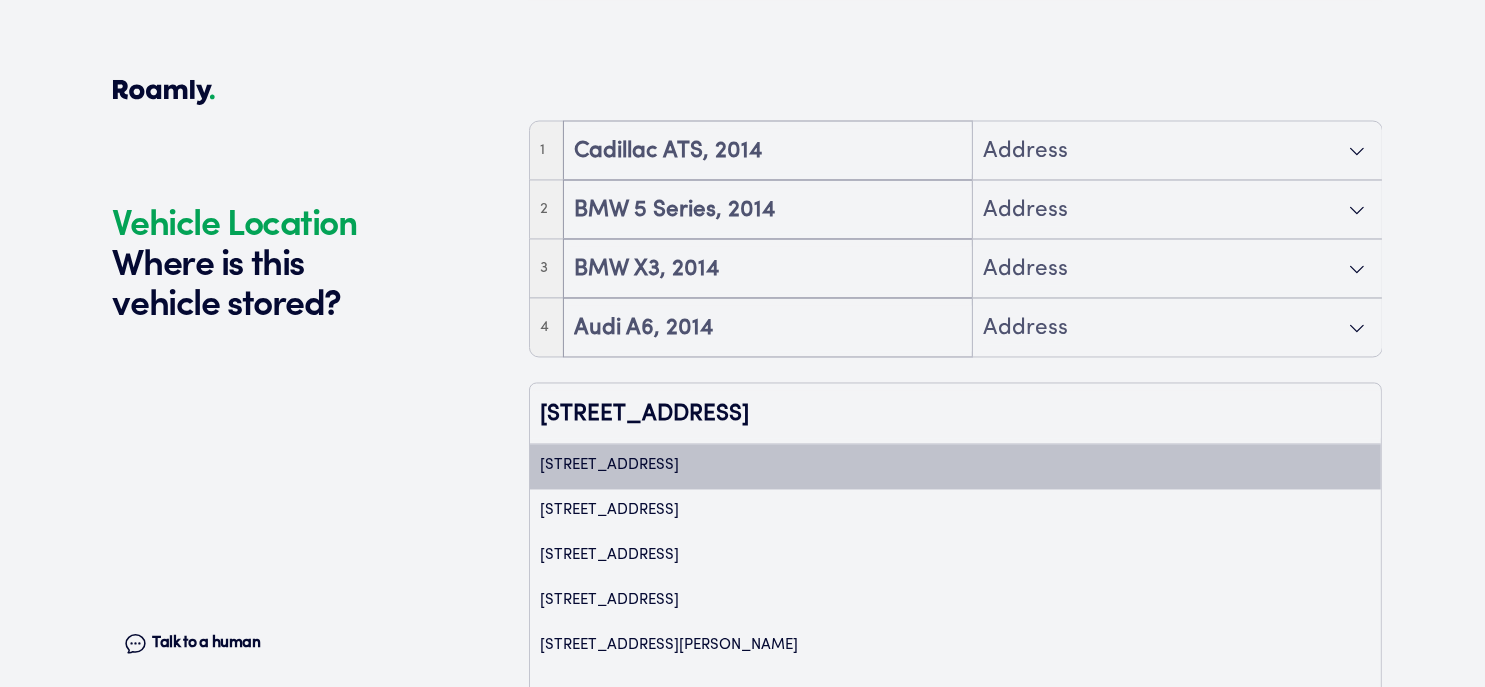 click on "[STREET_ADDRESS]" at bounding box center [955, 467] 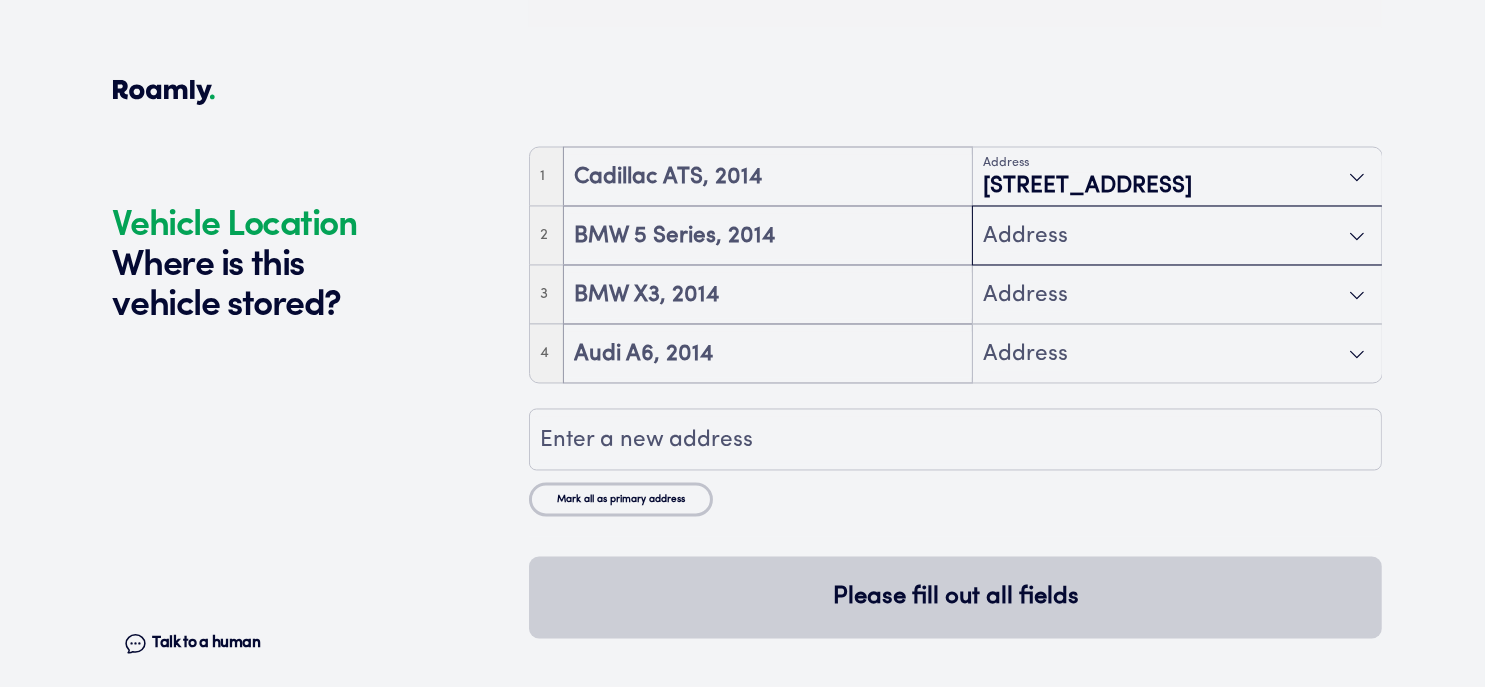 click on "Address" at bounding box center (1025, 238) 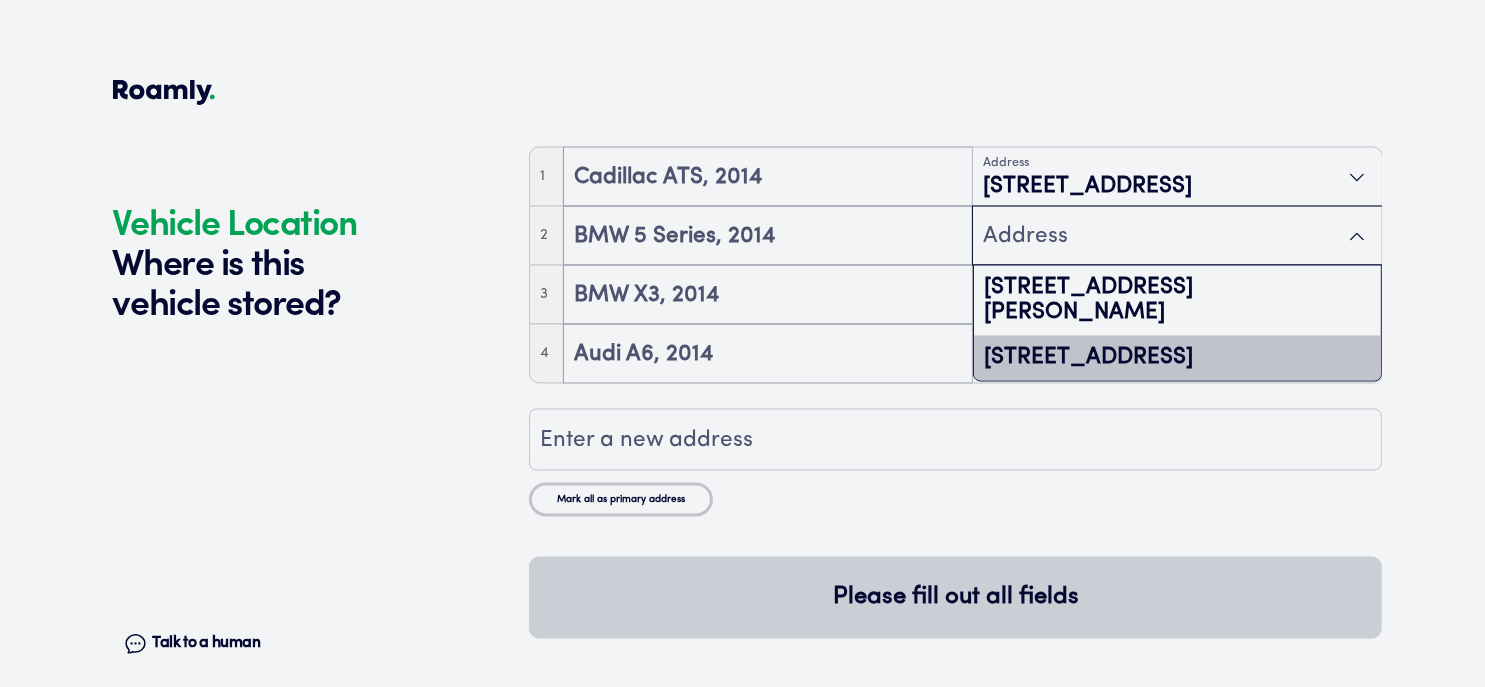 click on "[STREET_ADDRESS]" at bounding box center (1177, 358) 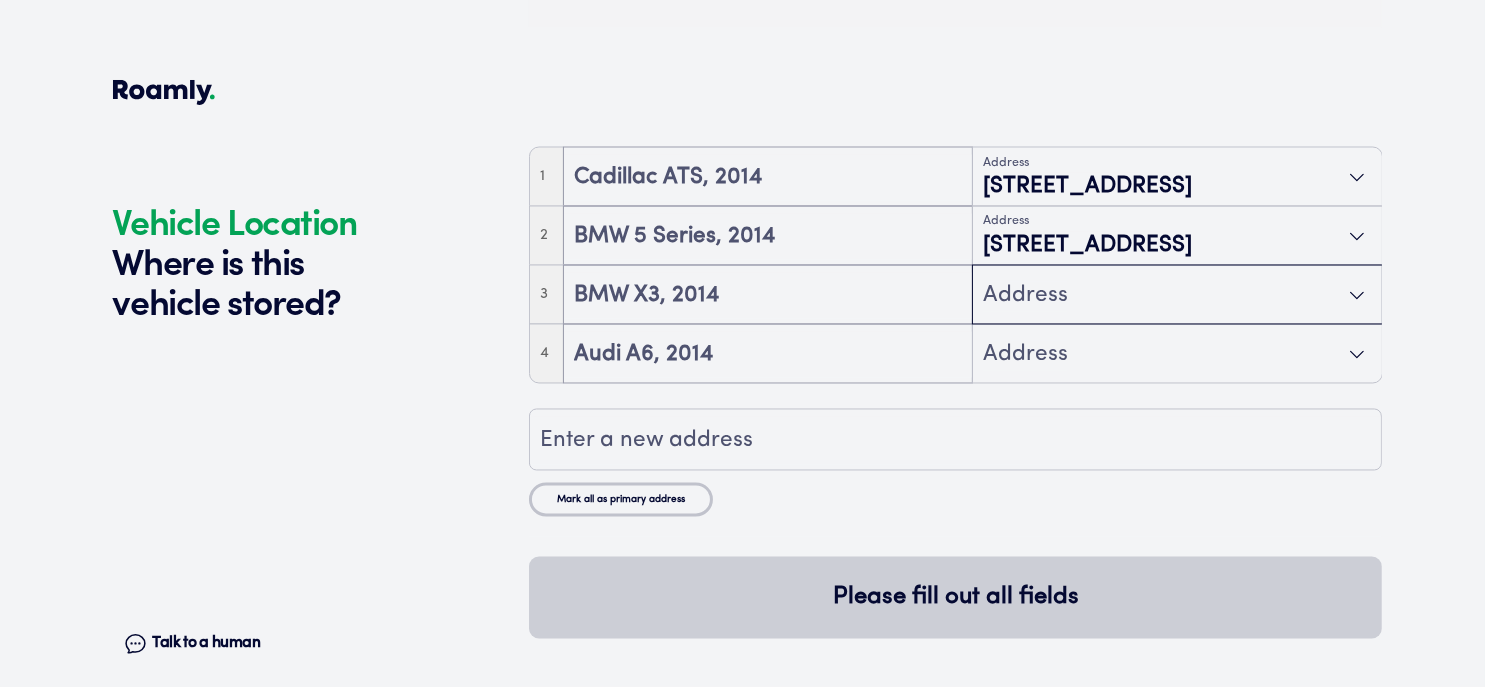 click on "Address" at bounding box center (1025, 297) 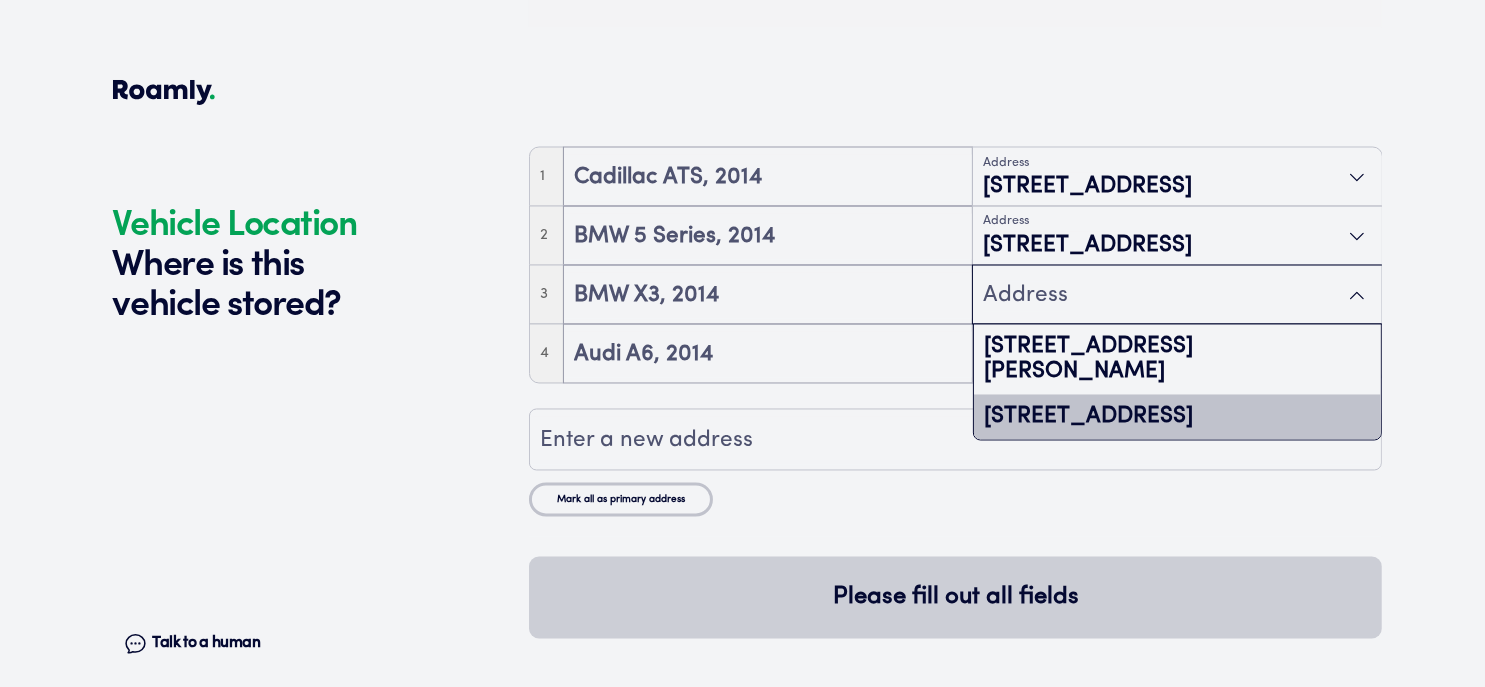 click on "[STREET_ADDRESS]" at bounding box center (1177, 417) 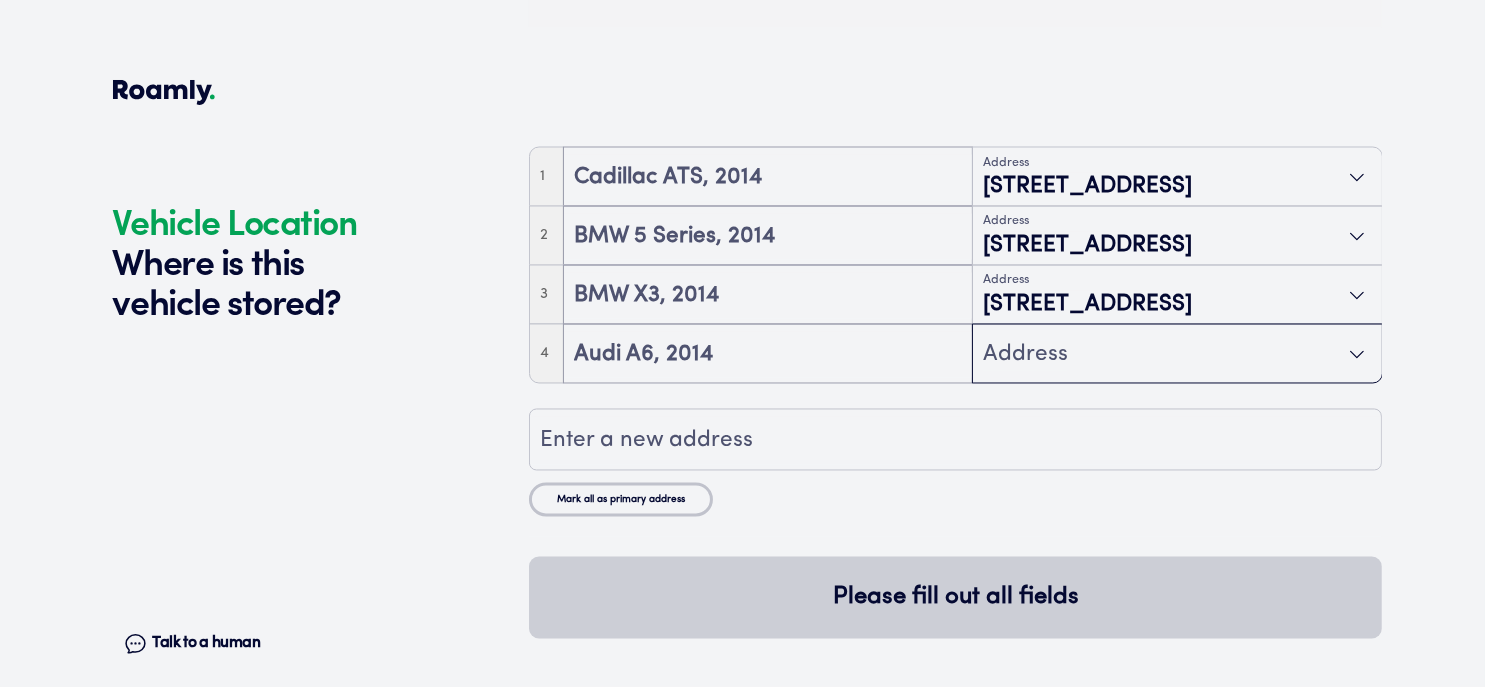 click on "Address" at bounding box center (1177, 355) 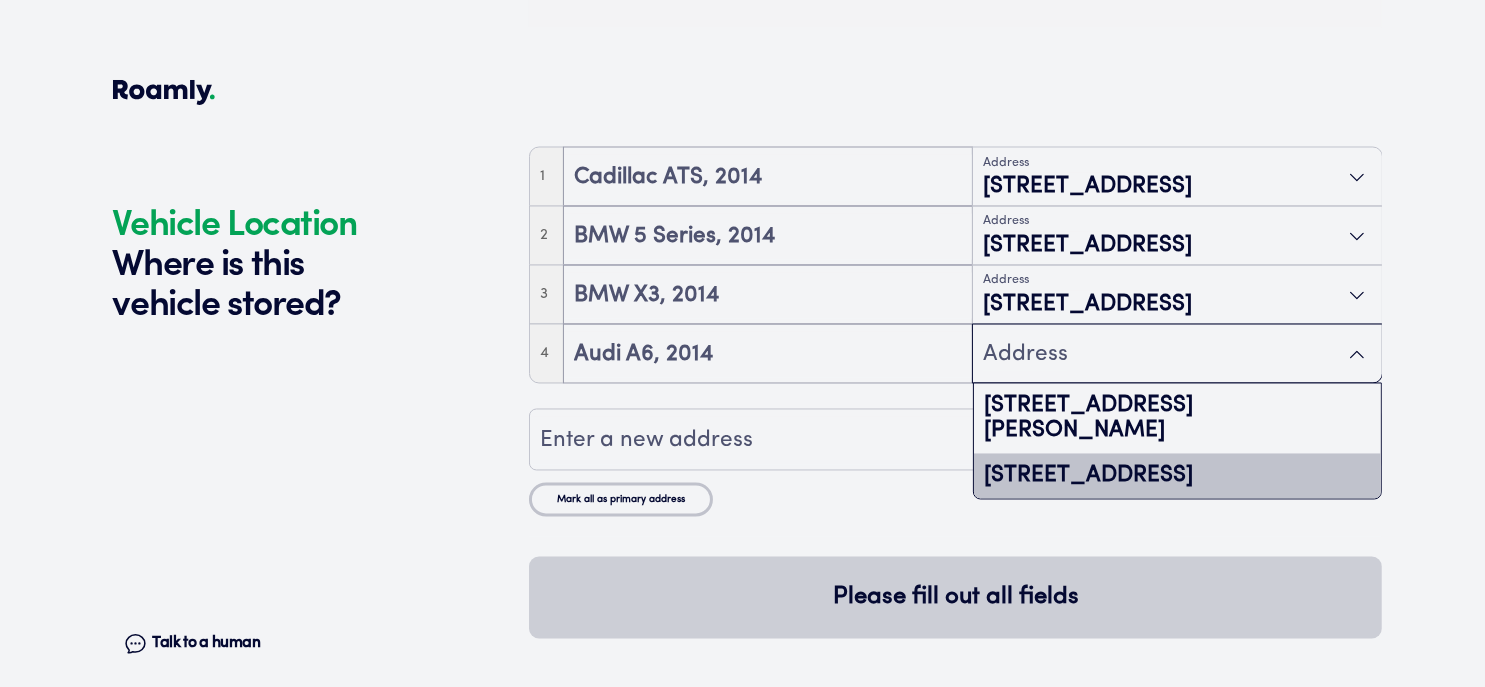 click on "[STREET_ADDRESS]" at bounding box center (1177, 476) 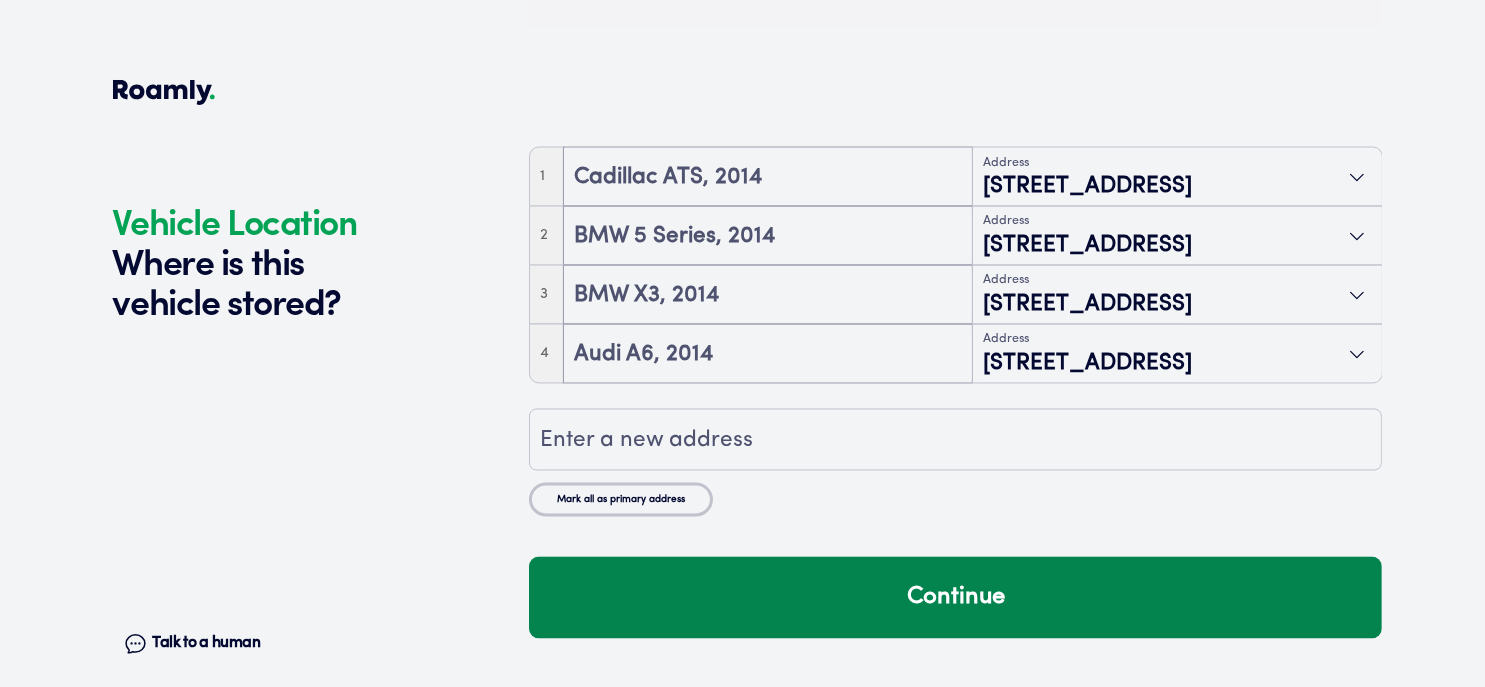 click on "Continue" at bounding box center (955, 598) 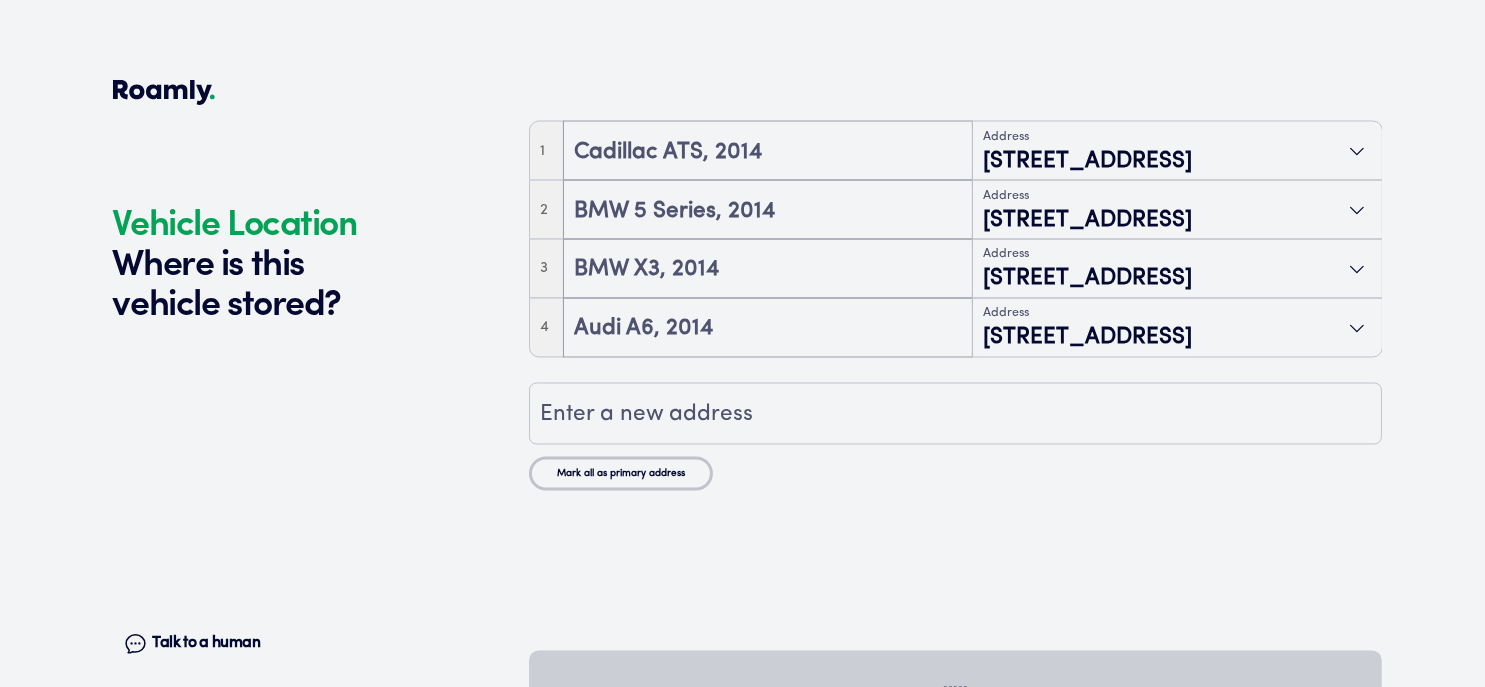scroll, scrollTop: 5282, scrollLeft: 0, axis: vertical 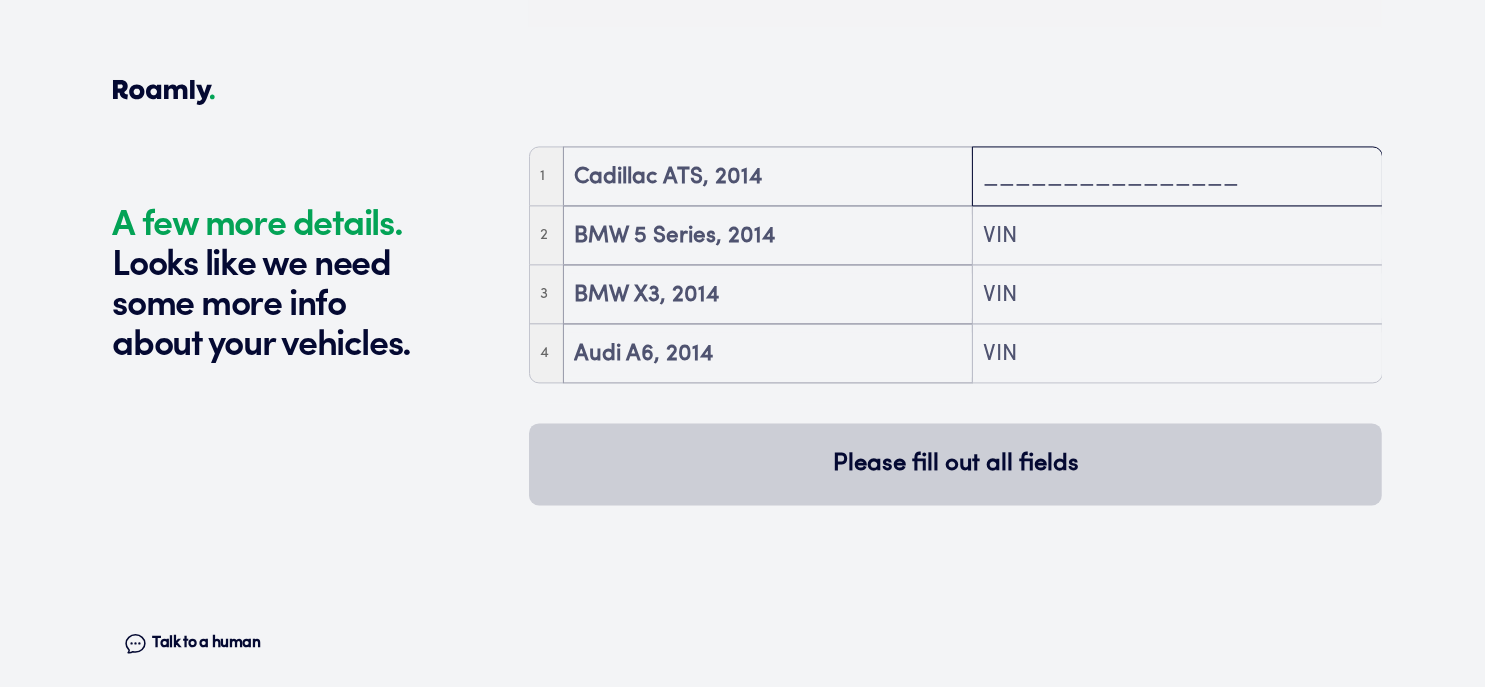 click at bounding box center [1177, 178] 